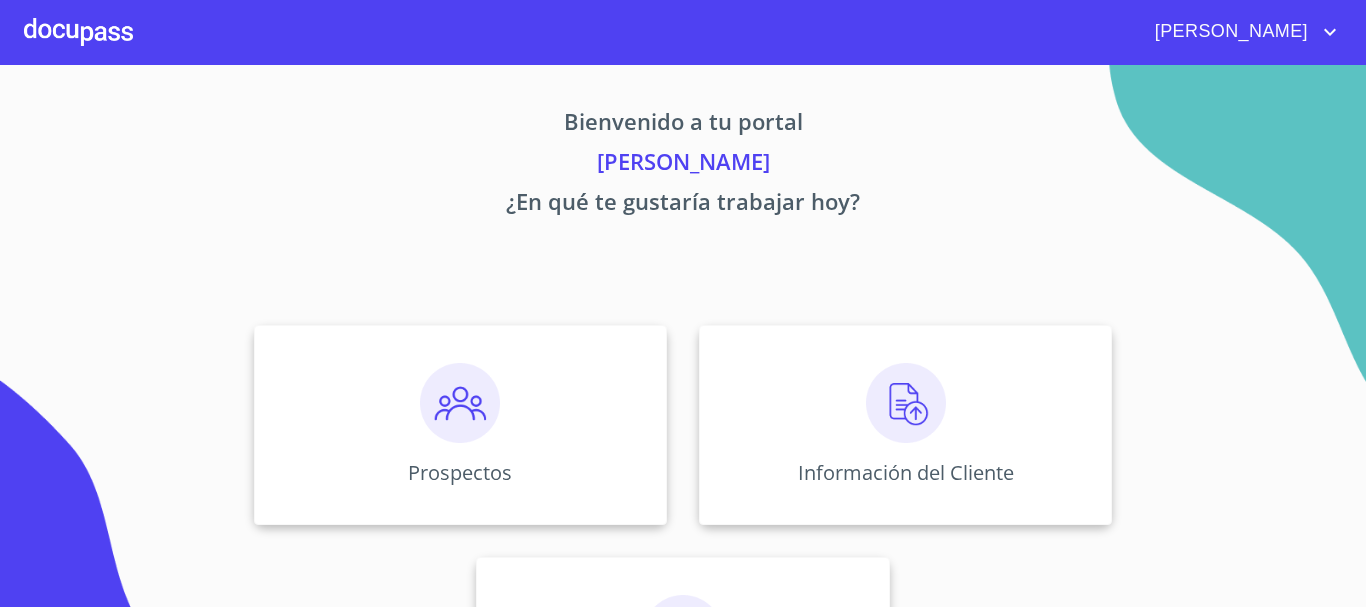scroll, scrollTop: 0, scrollLeft: 0, axis: both 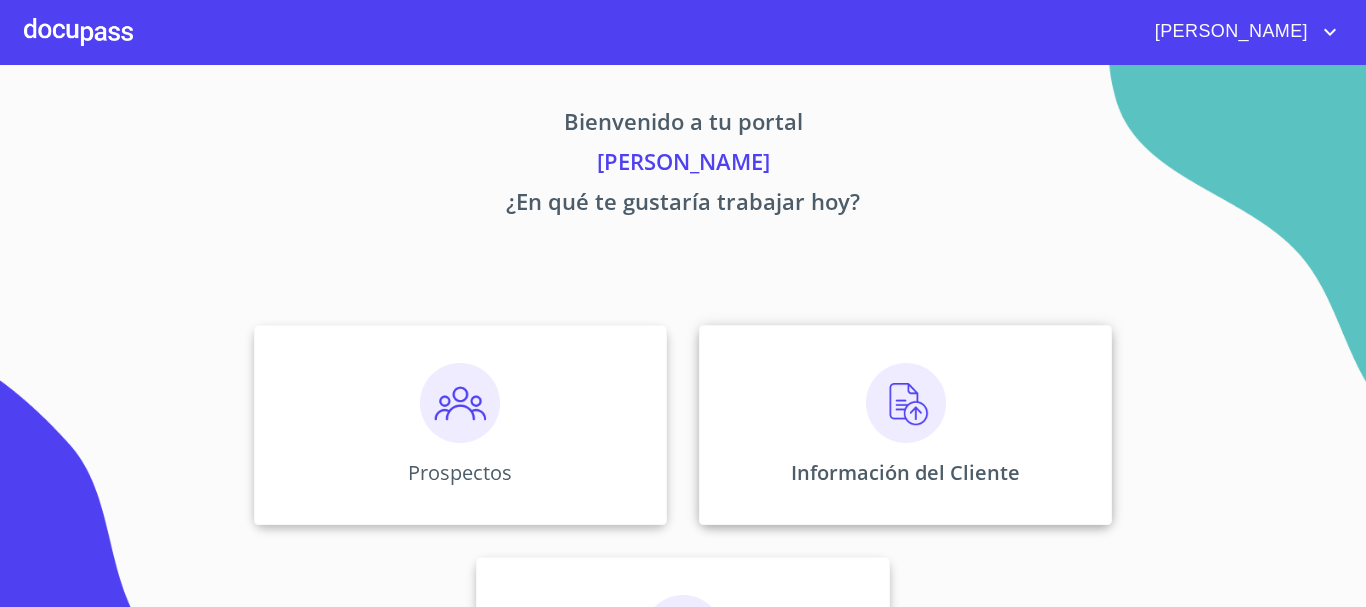 click at bounding box center [906, 403] 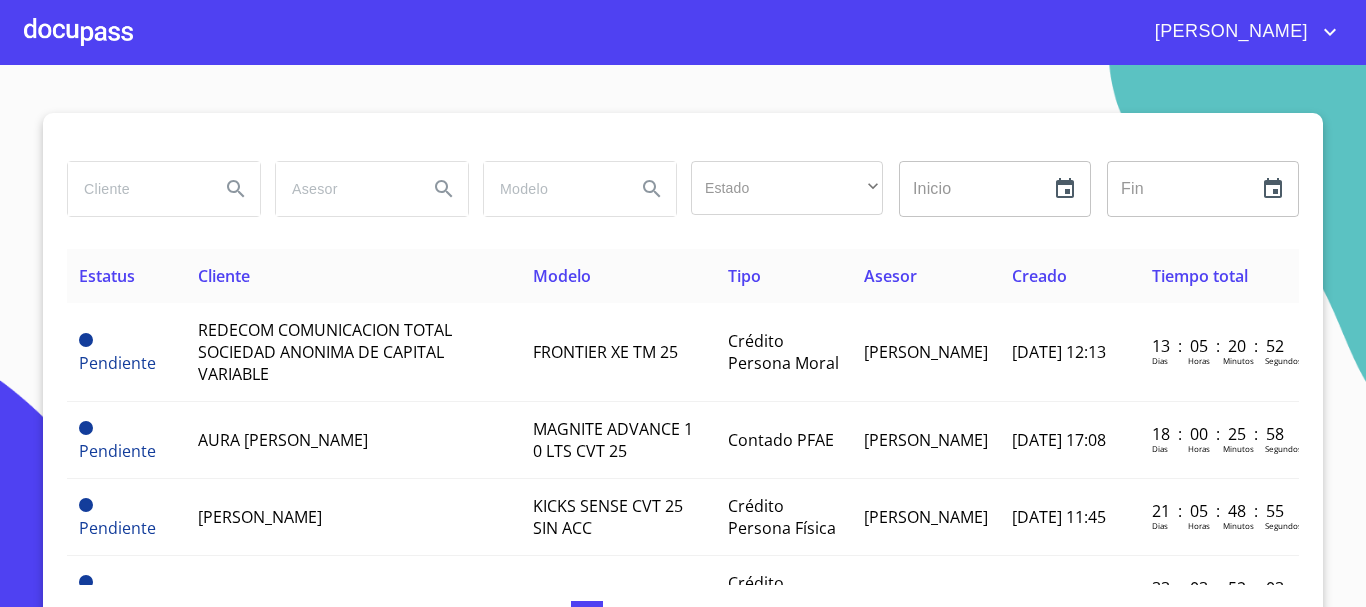 click at bounding box center (136, 189) 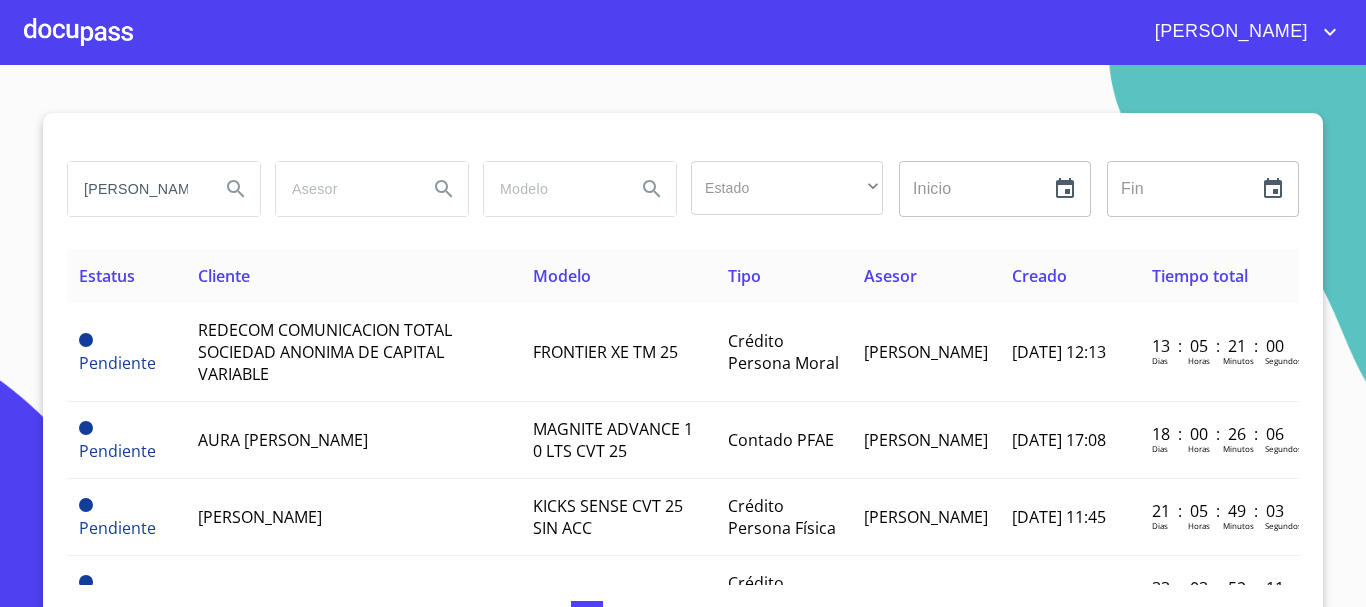 type on "[PERSON_NAME]" 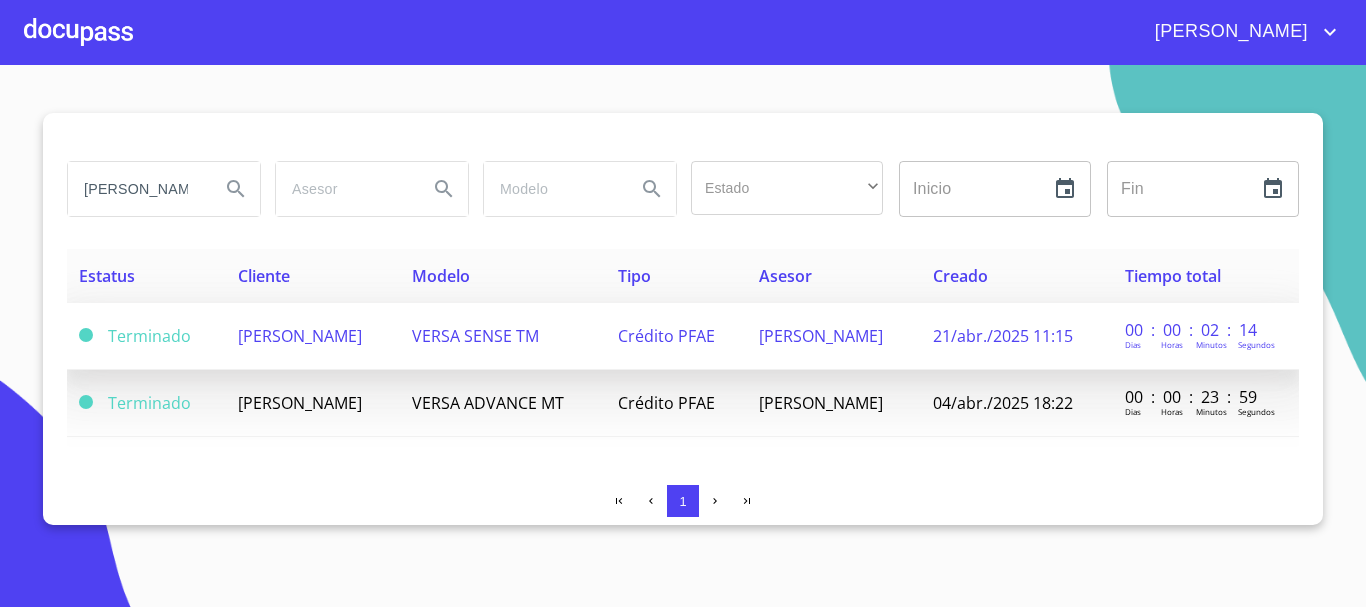 click on "[PERSON_NAME]" at bounding box center [300, 336] 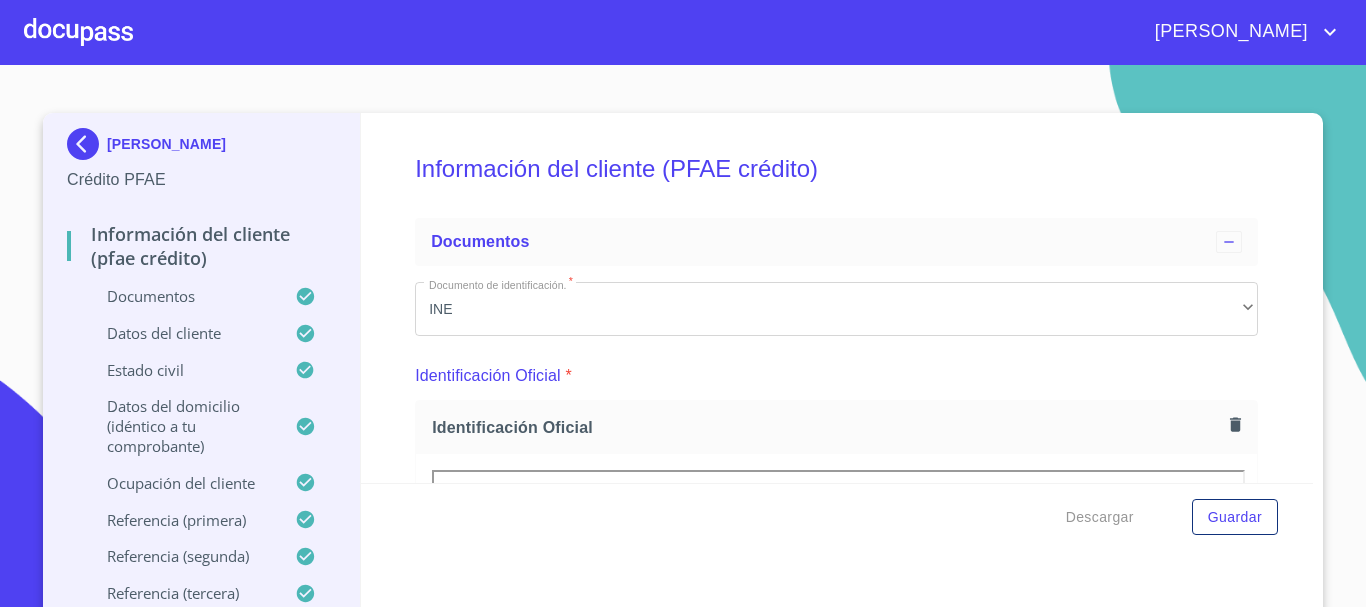 scroll, scrollTop: 234, scrollLeft: 0, axis: vertical 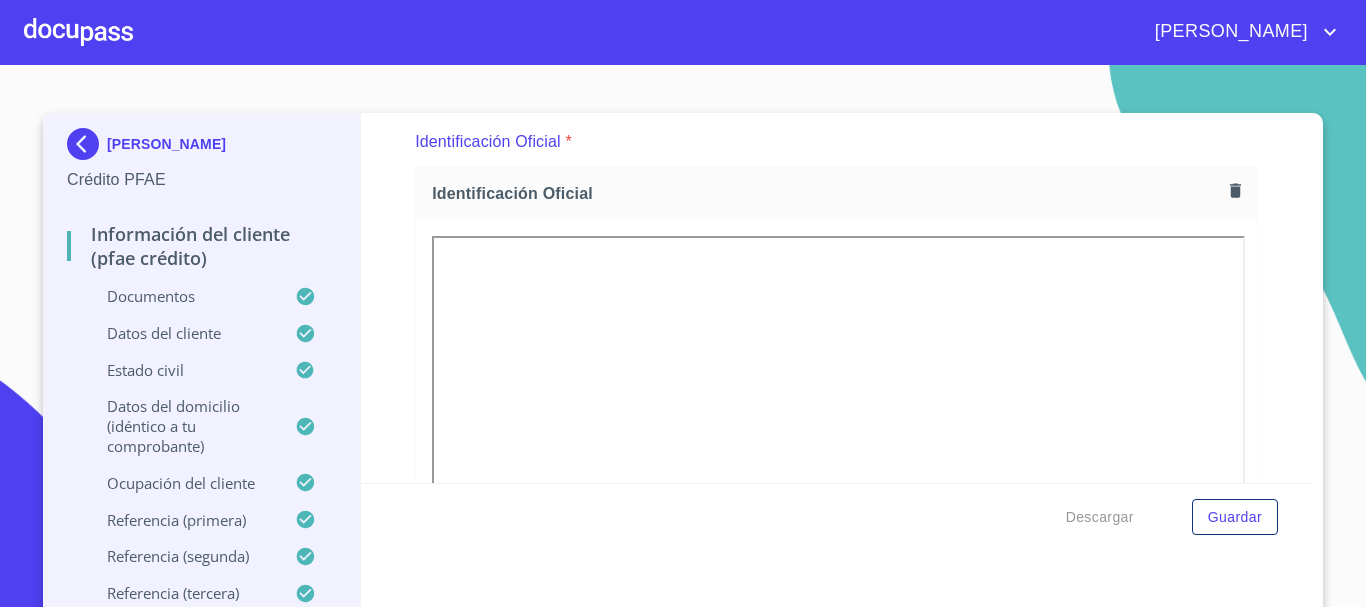 click at bounding box center (78, 32) 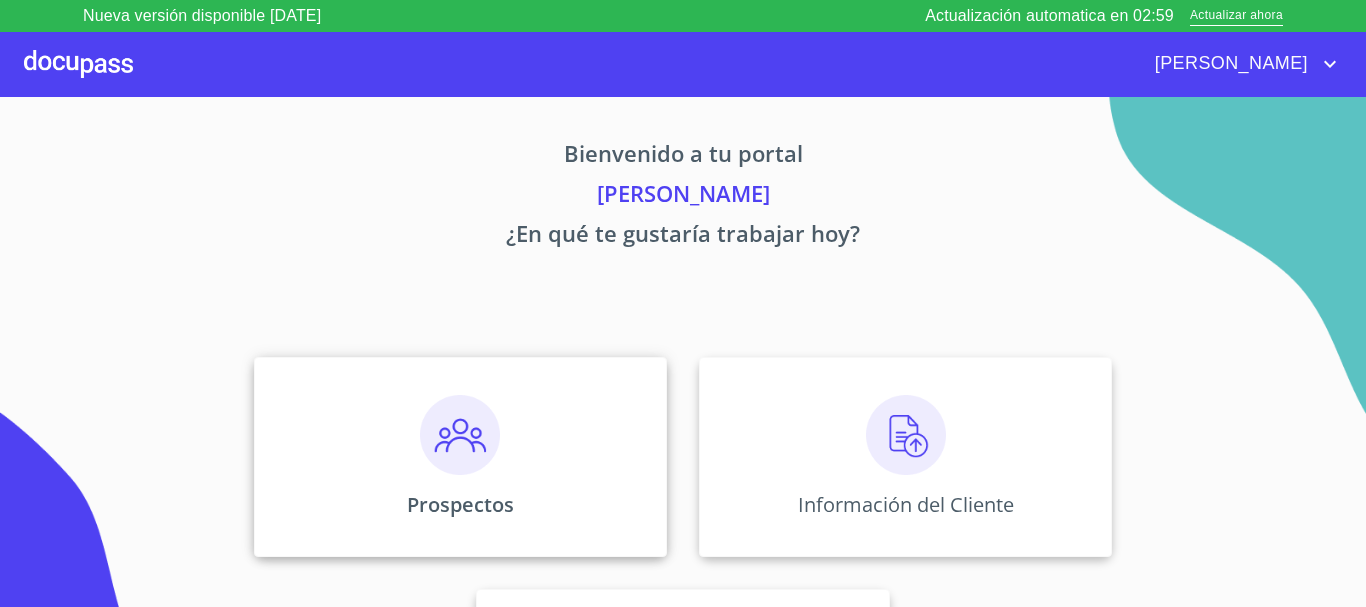 click at bounding box center [460, 435] 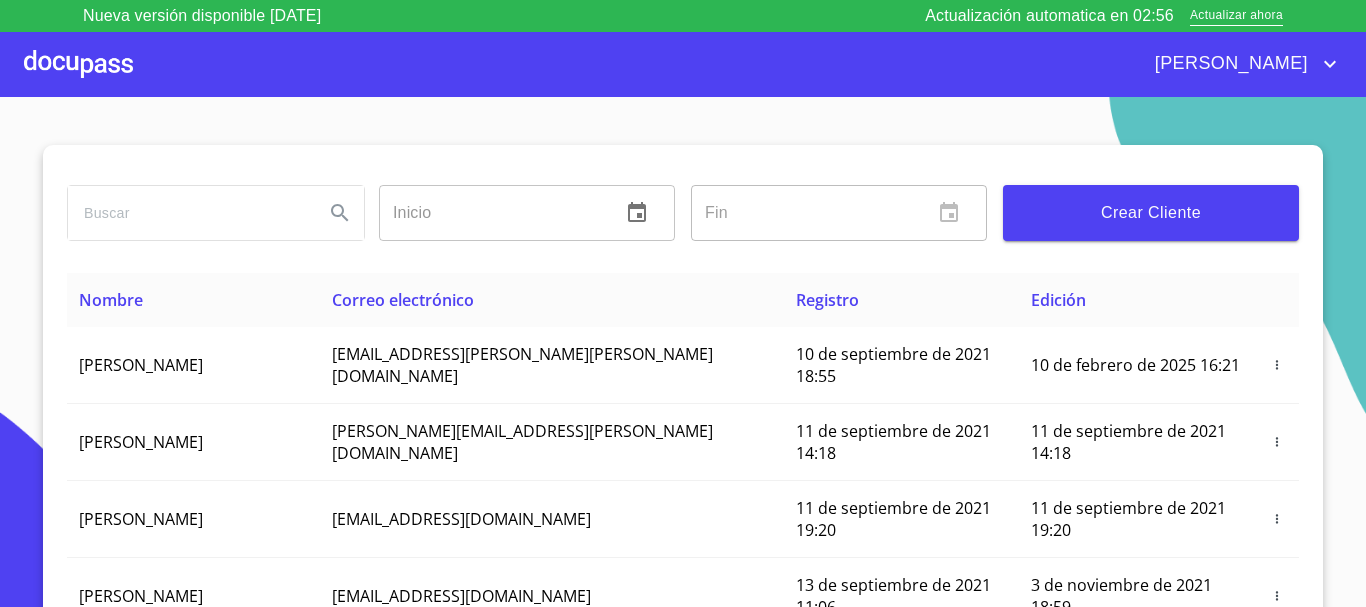 click on "Crear Cliente" at bounding box center [1151, 213] 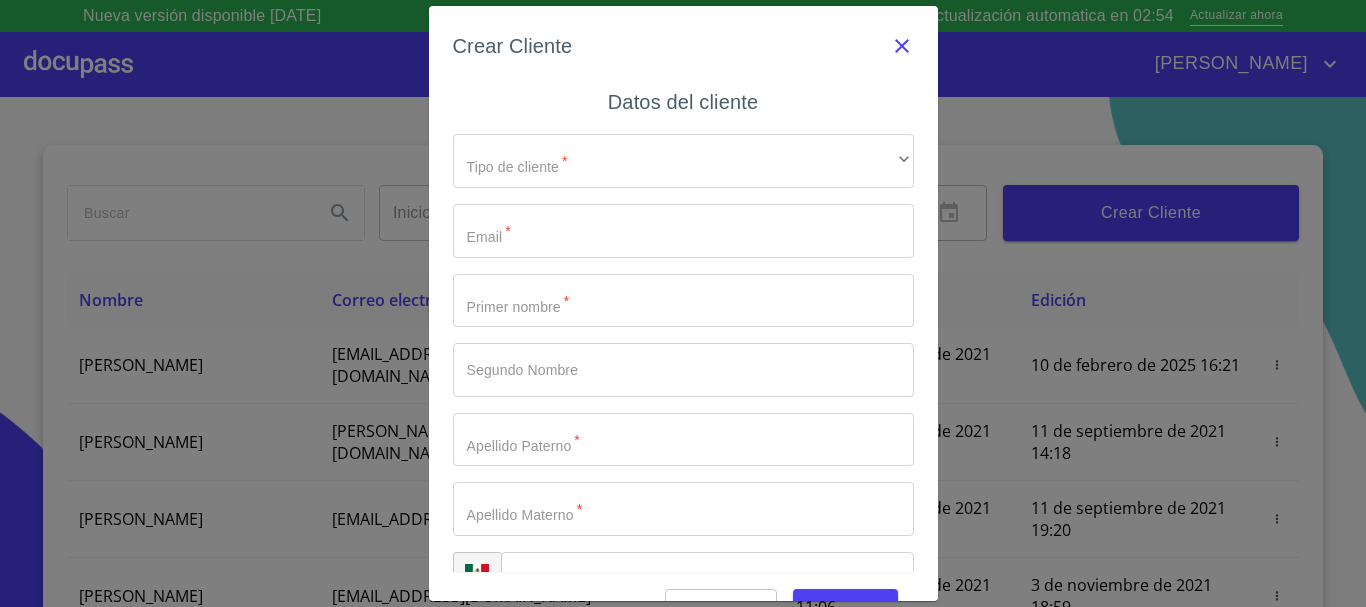 click 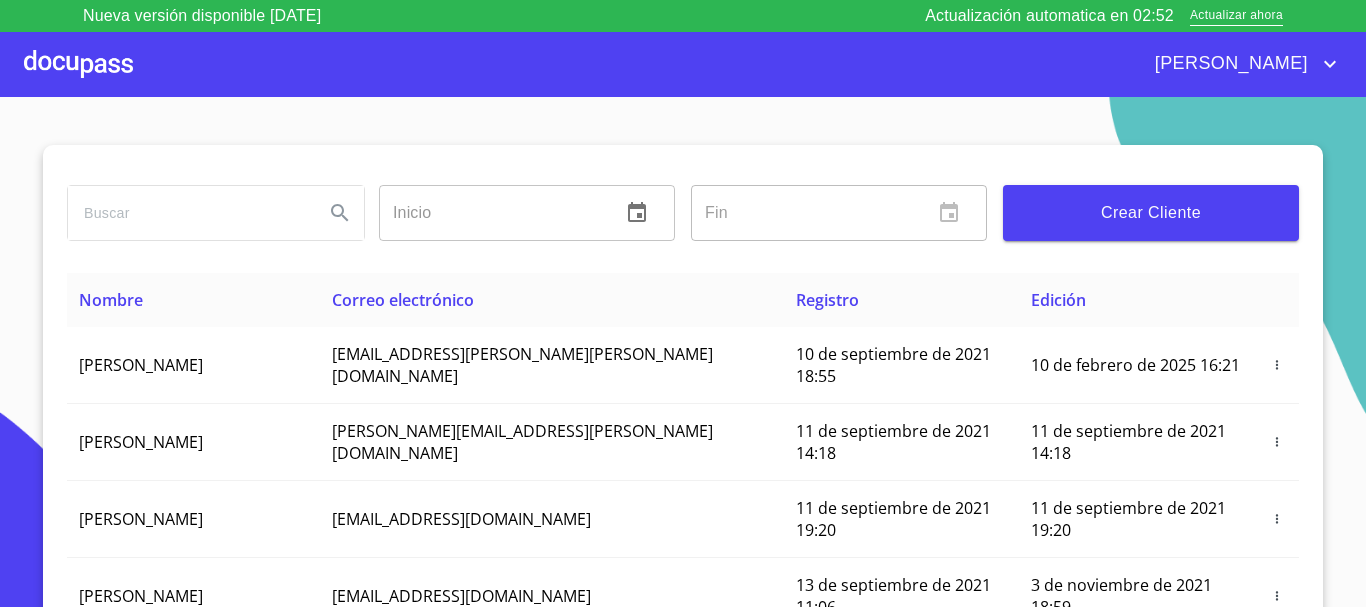 click at bounding box center (188, 213) 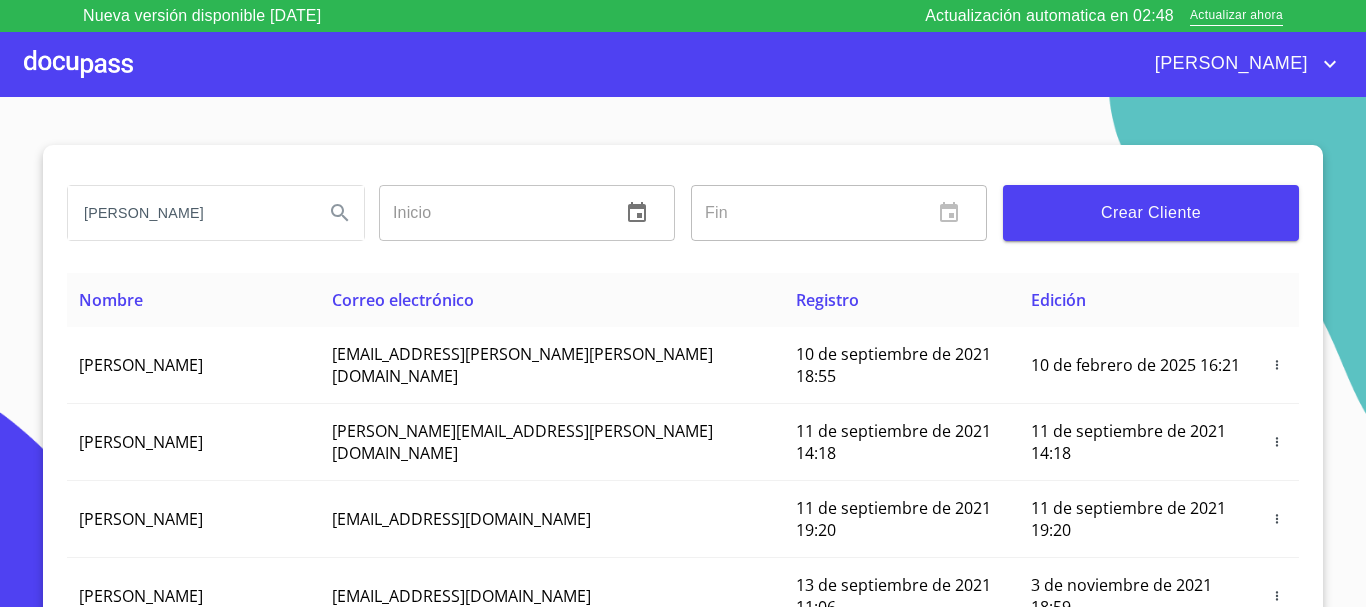 type on "[PERSON_NAME]" 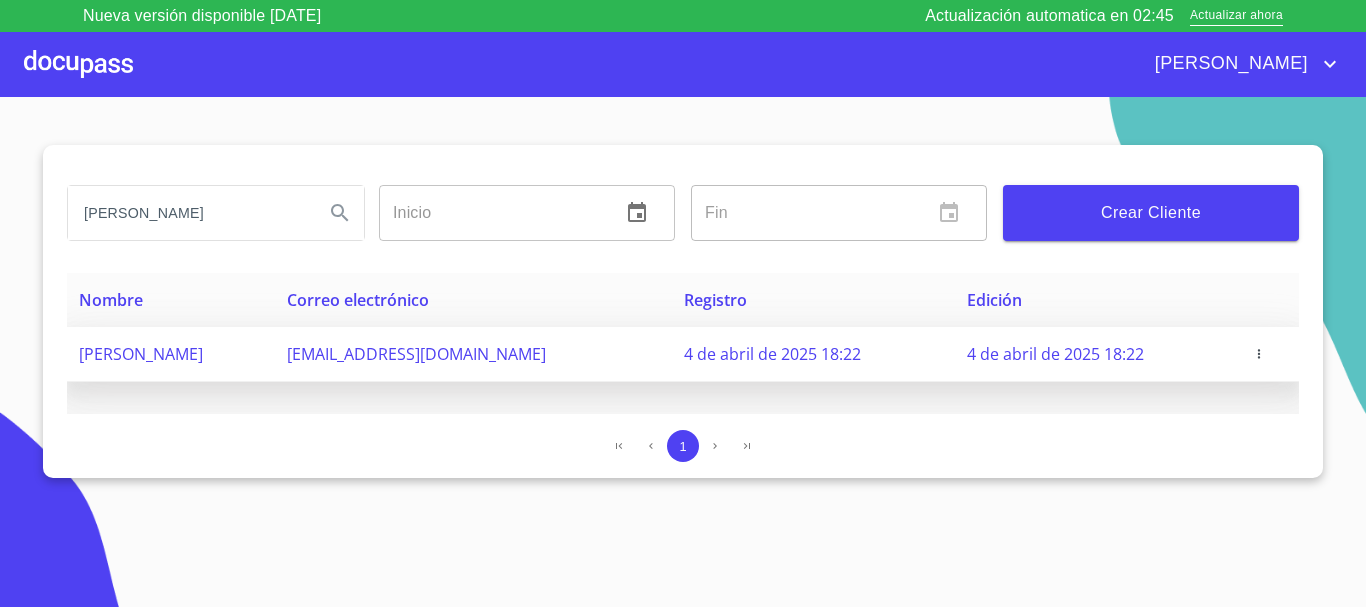 click at bounding box center [1259, 354] 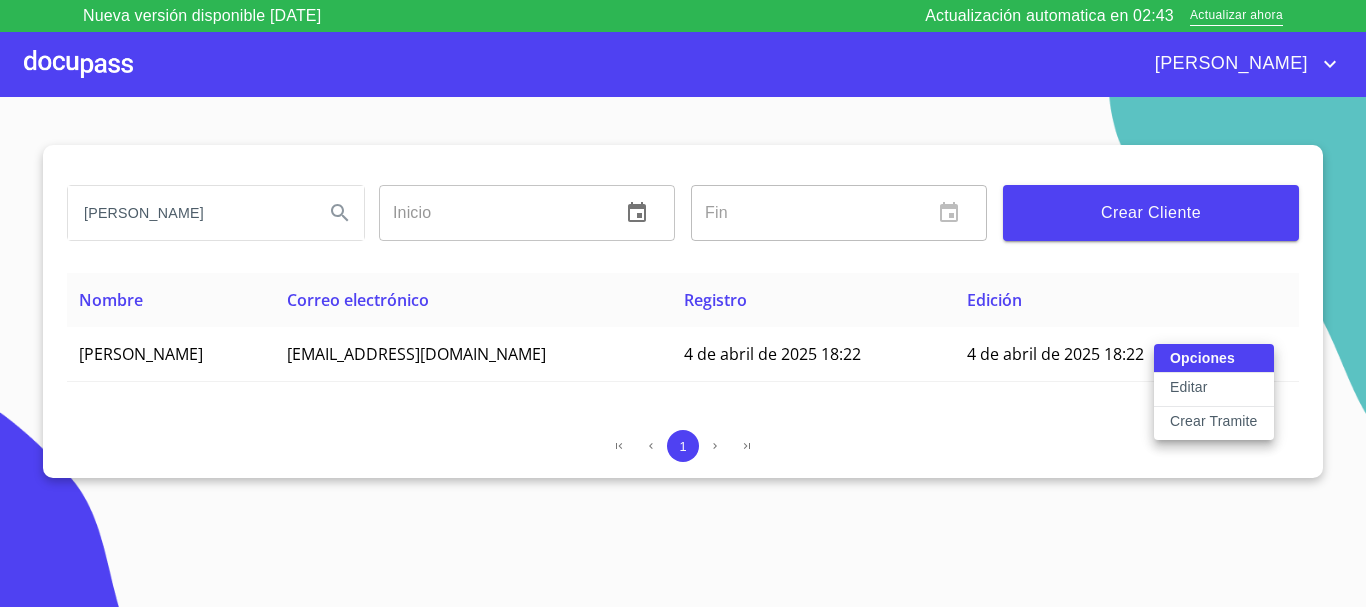 click on "Crear Tramite" at bounding box center (1214, 421) 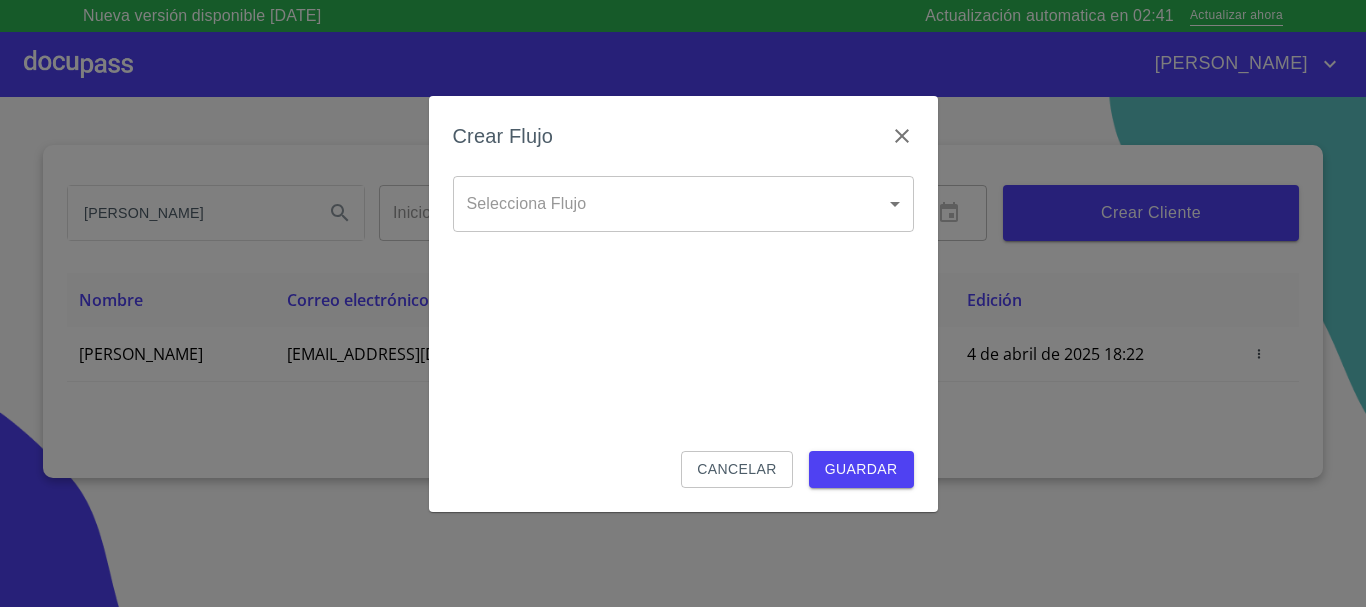 click on "Nueva versión disponible   [DATE] Actualización automatica en   02:41 Actualizar ahora [PERSON_NAME] [PERSON_NAME] Inicio ​ Fin ​ Crear Cliente Nombre   Correo electrónico   Registro   Edición     [PERSON_NAME] [EMAIL_ADDRESS][DOMAIN_NAME] 4 de abril de 2025 18:22 4 de abril de 2025 18:22 1
Salir Crear Flujo Selecciona Flujo ​ Selecciona Flujo Cancelar Guardar" at bounding box center (683, 303) 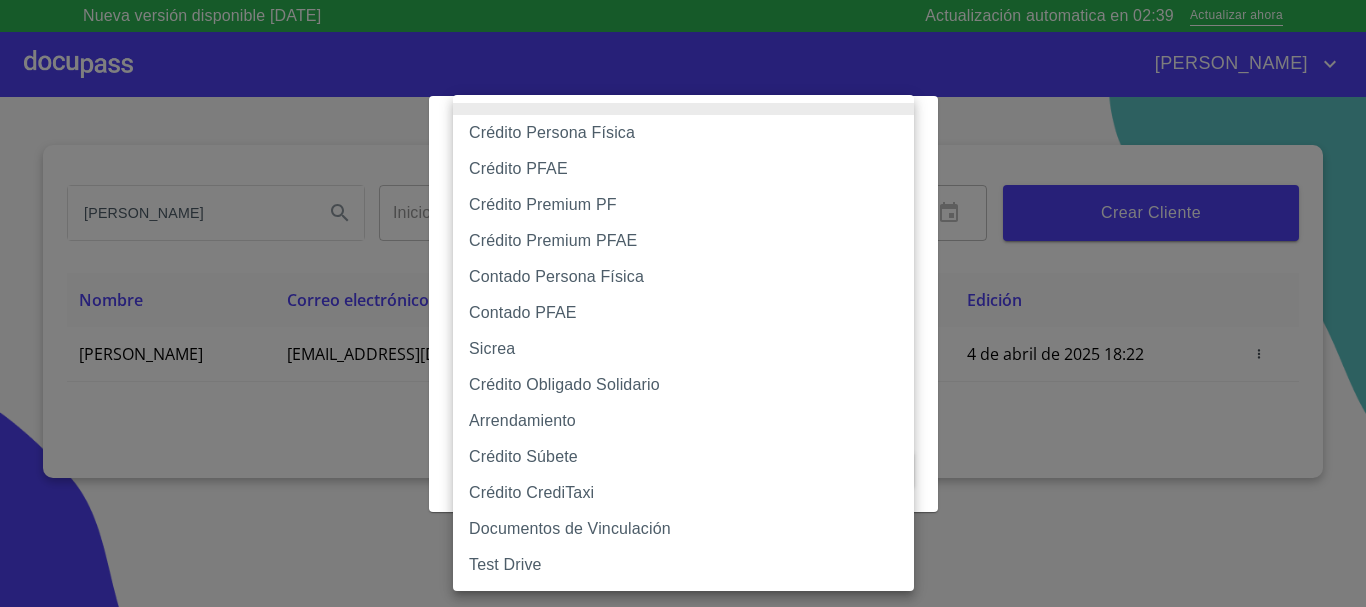 click on "Crédito Premium PFAE" at bounding box center (683, 241) 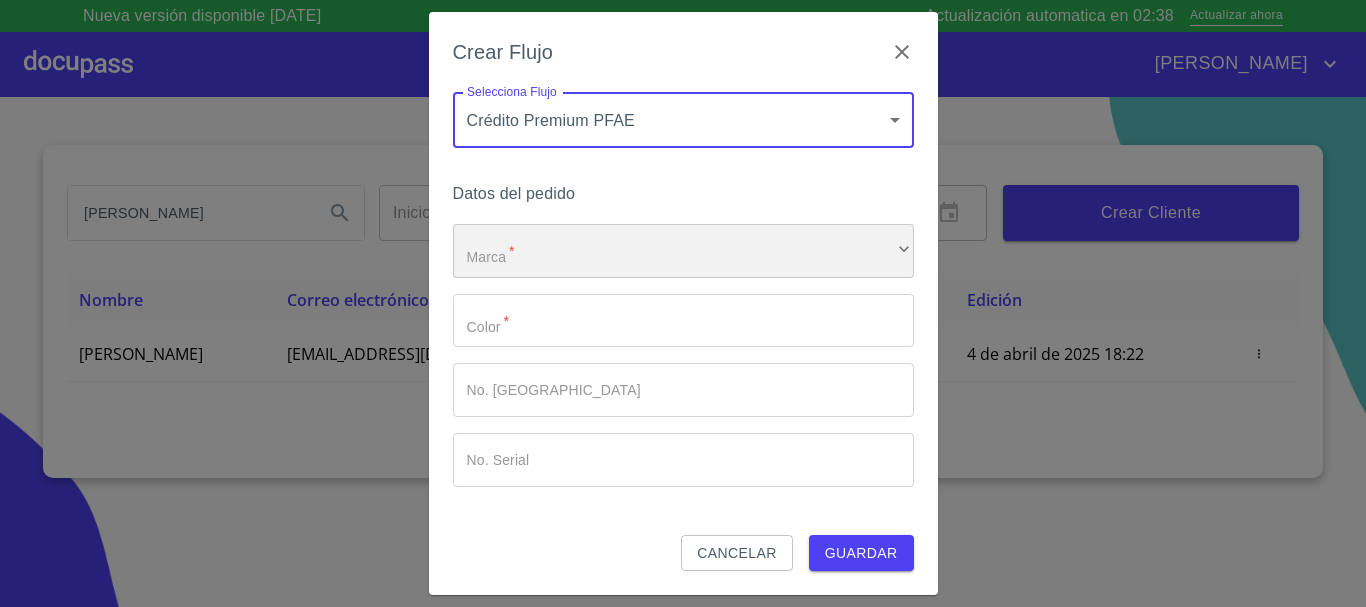 click on "​" at bounding box center (683, 251) 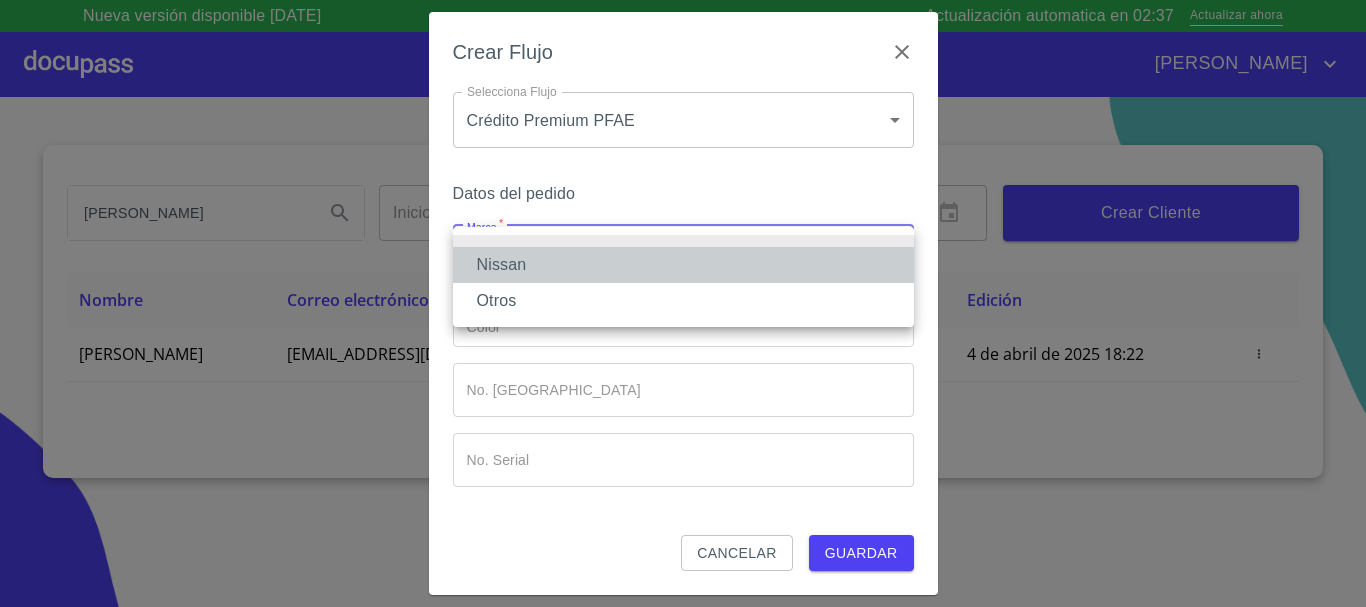 click on "Nissan" at bounding box center (683, 265) 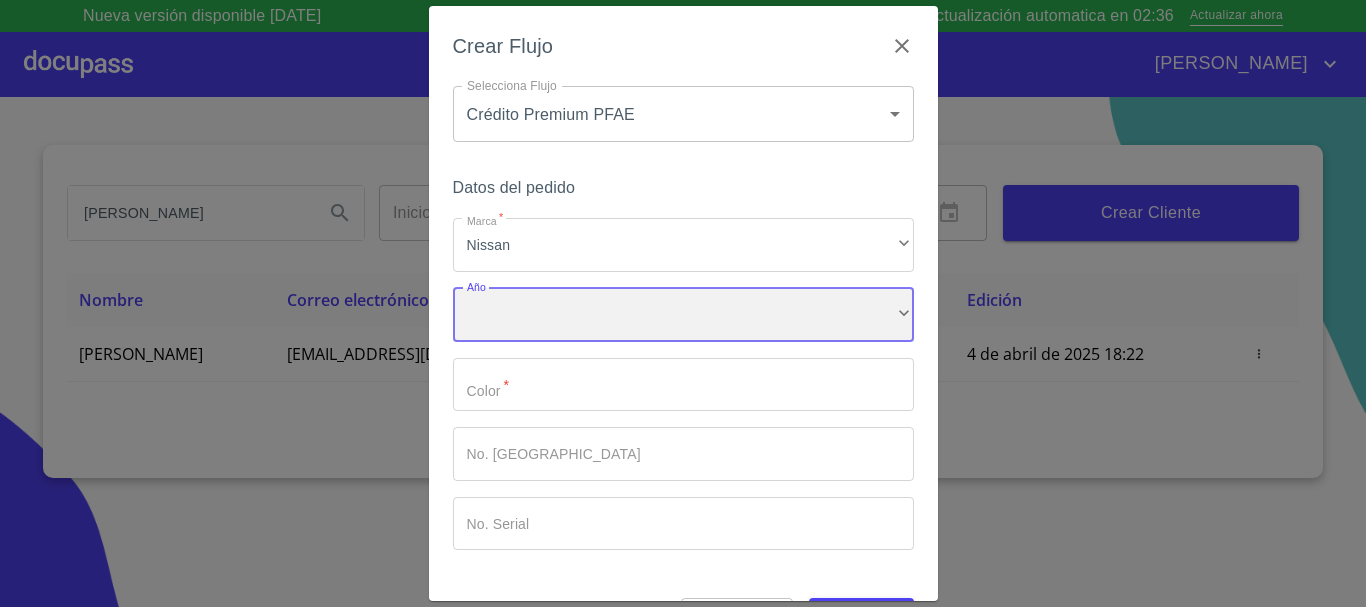 click on "​" at bounding box center (683, 315) 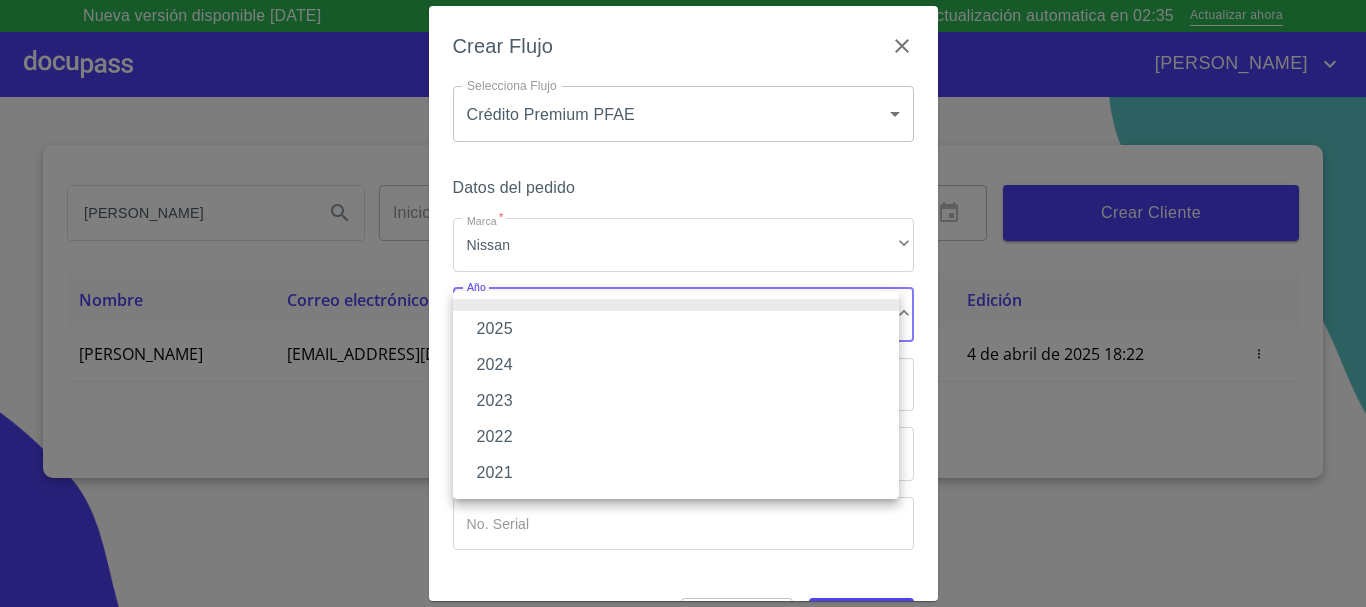 click on "2025" at bounding box center (676, 329) 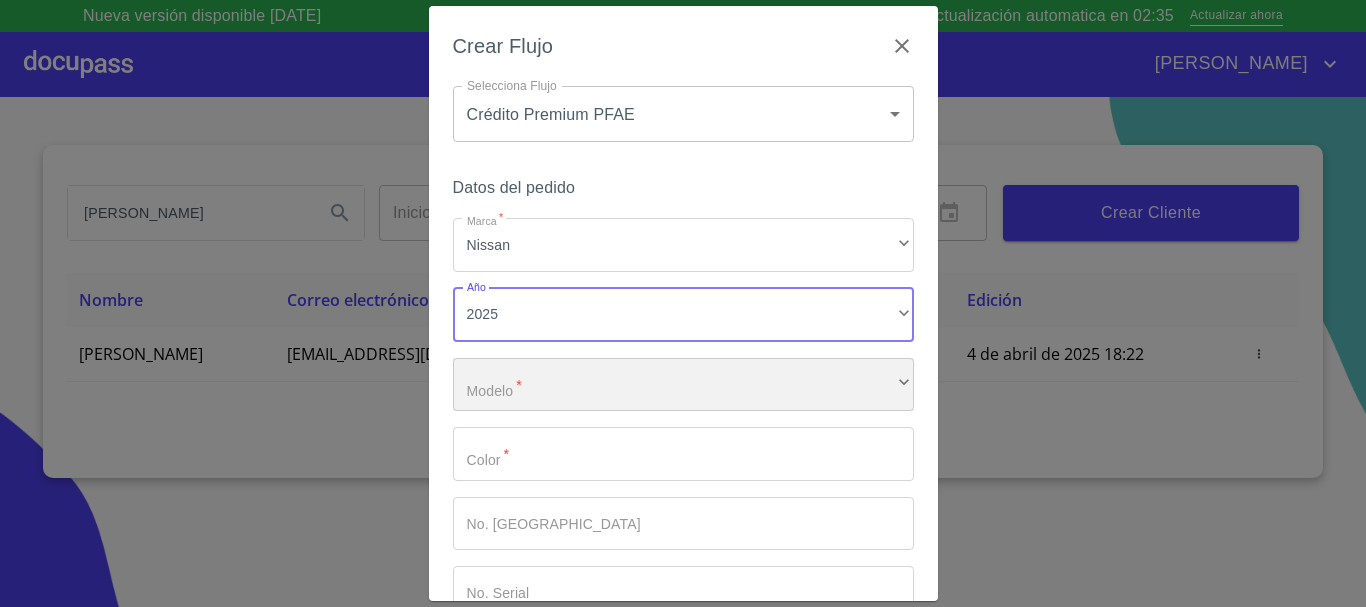 click on "​" at bounding box center (683, 385) 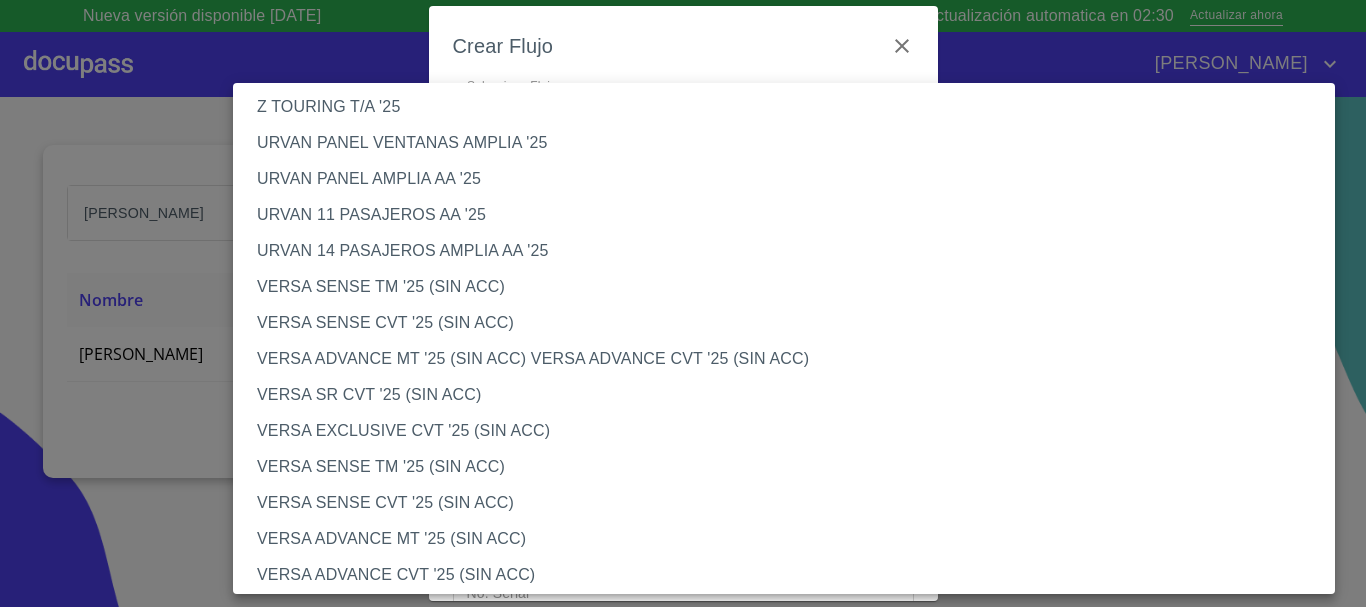 scroll, scrollTop: 600, scrollLeft: 0, axis: vertical 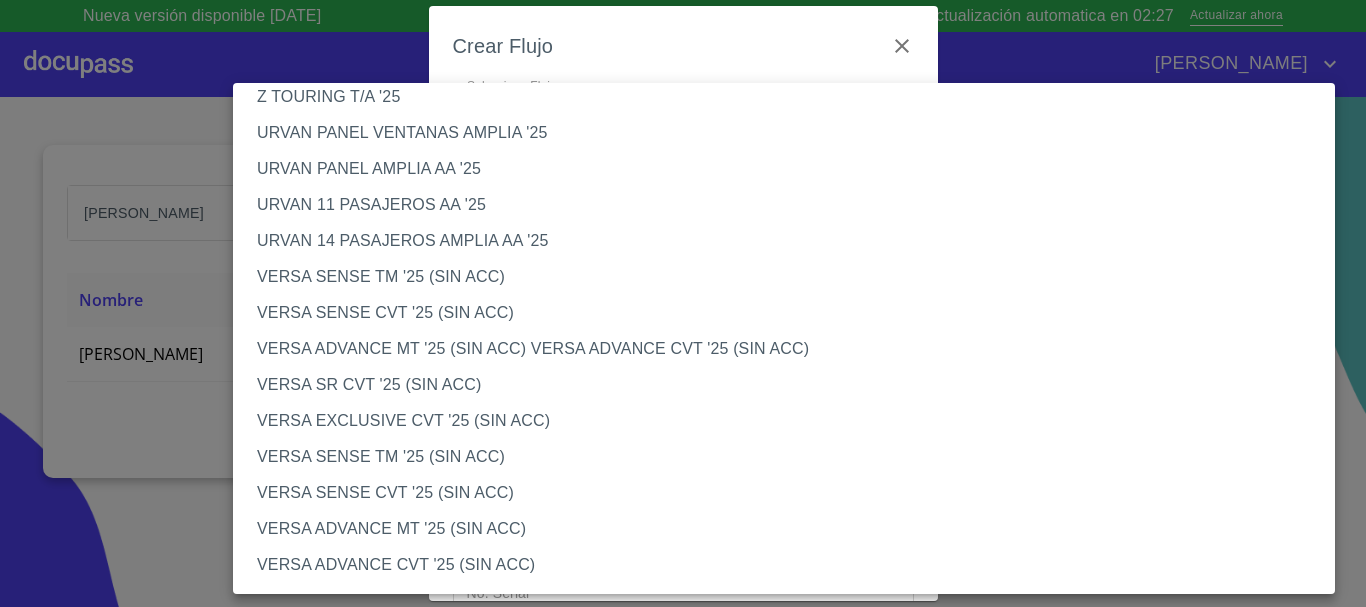 click on "VERSA SENSE CVT '25 (SIN ACC)" at bounding box center [791, 493] 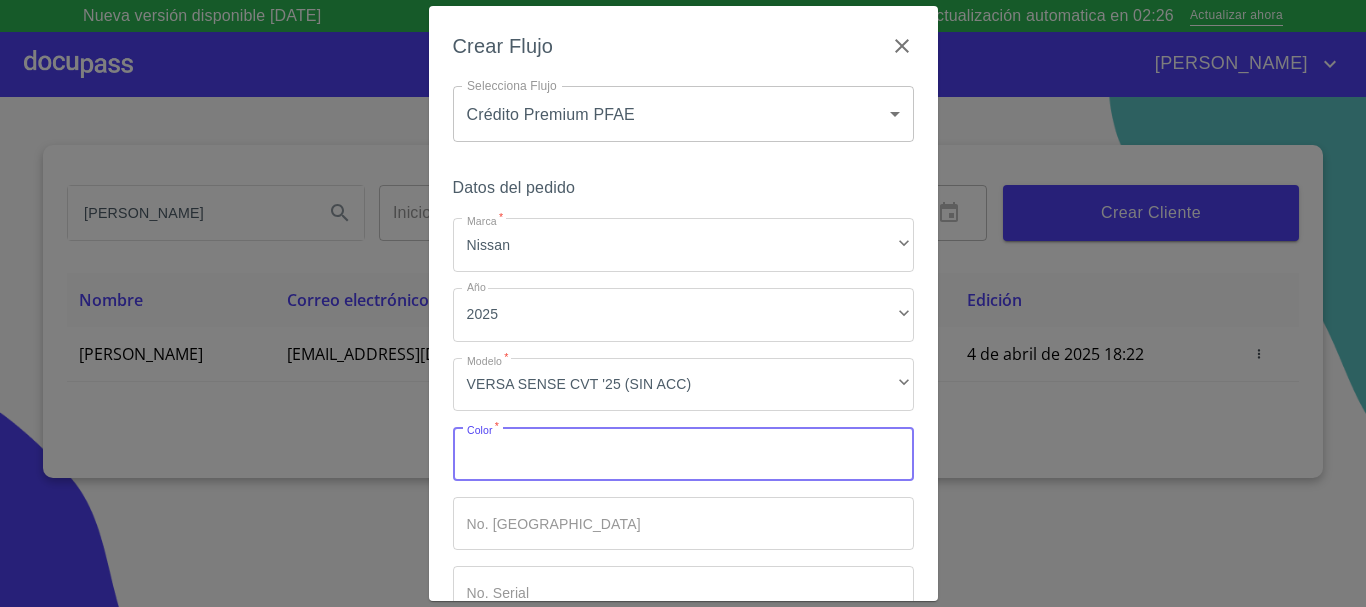 click on "Marca   *" at bounding box center (683, 454) 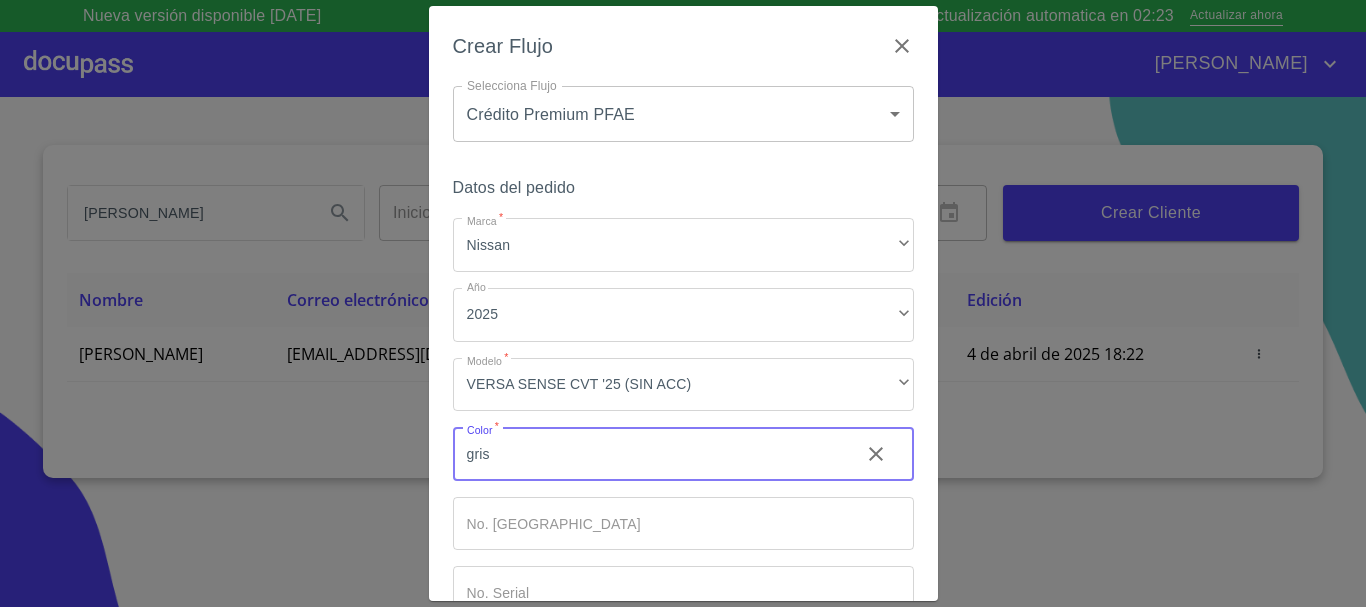 type on "gris" 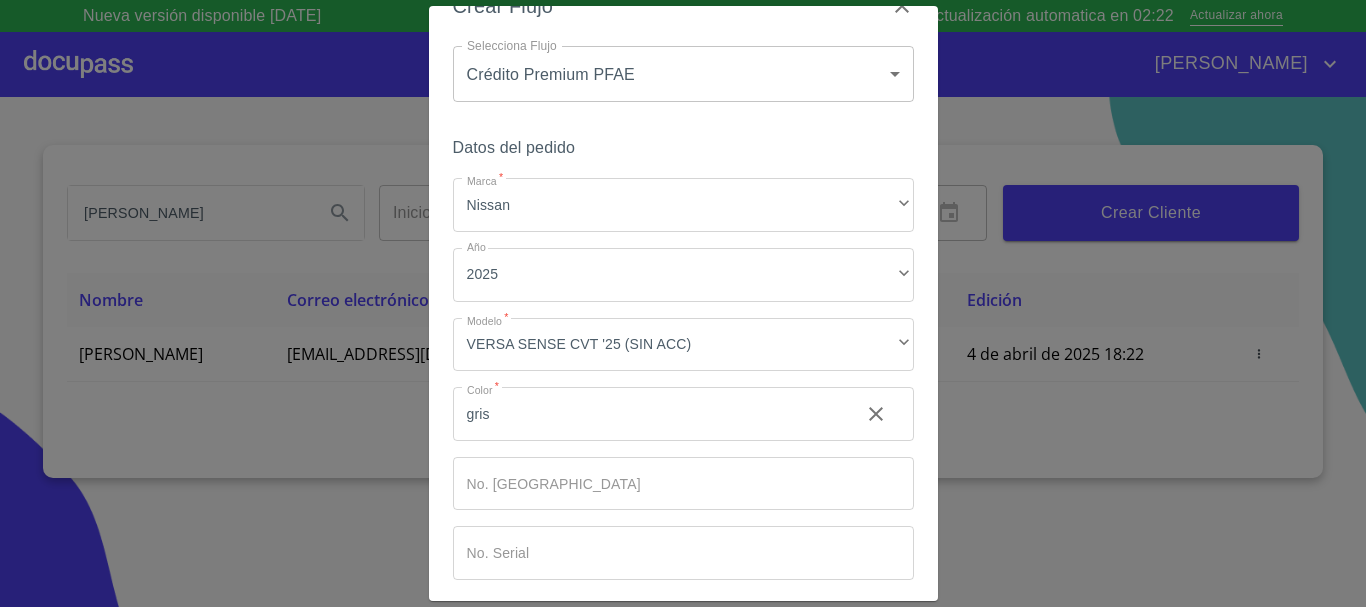 scroll, scrollTop: 128, scrollLeft: 0, axis: vertical 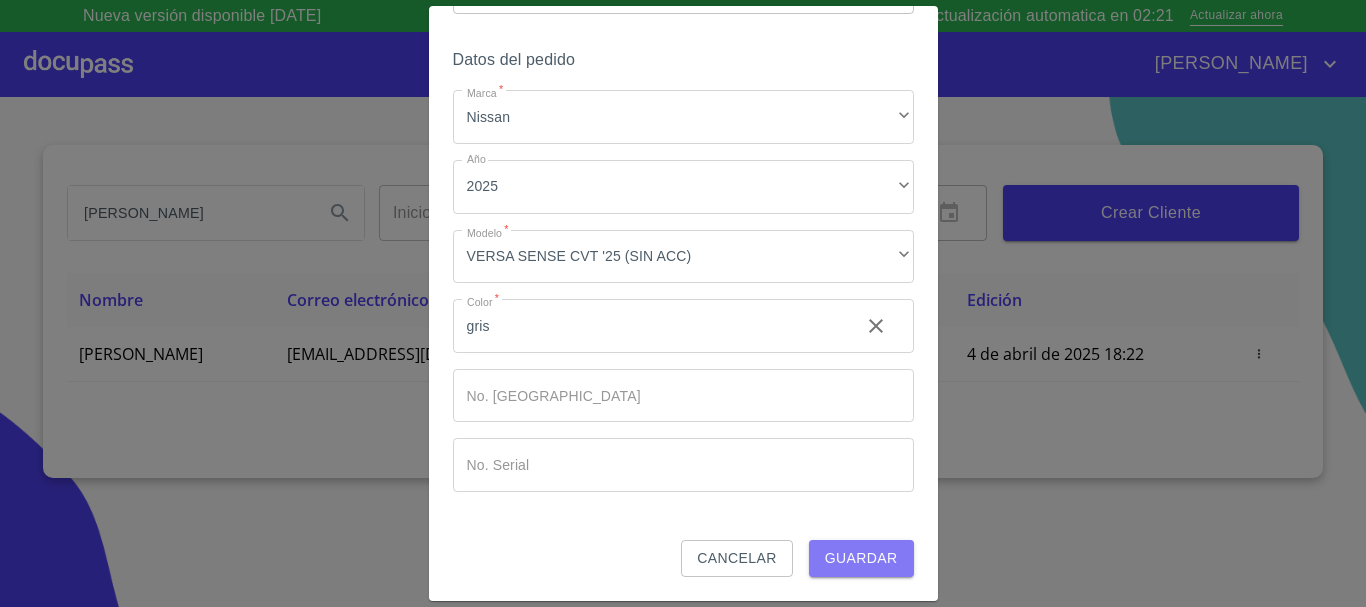click on "Guardar" at bounding box center (861, 558) 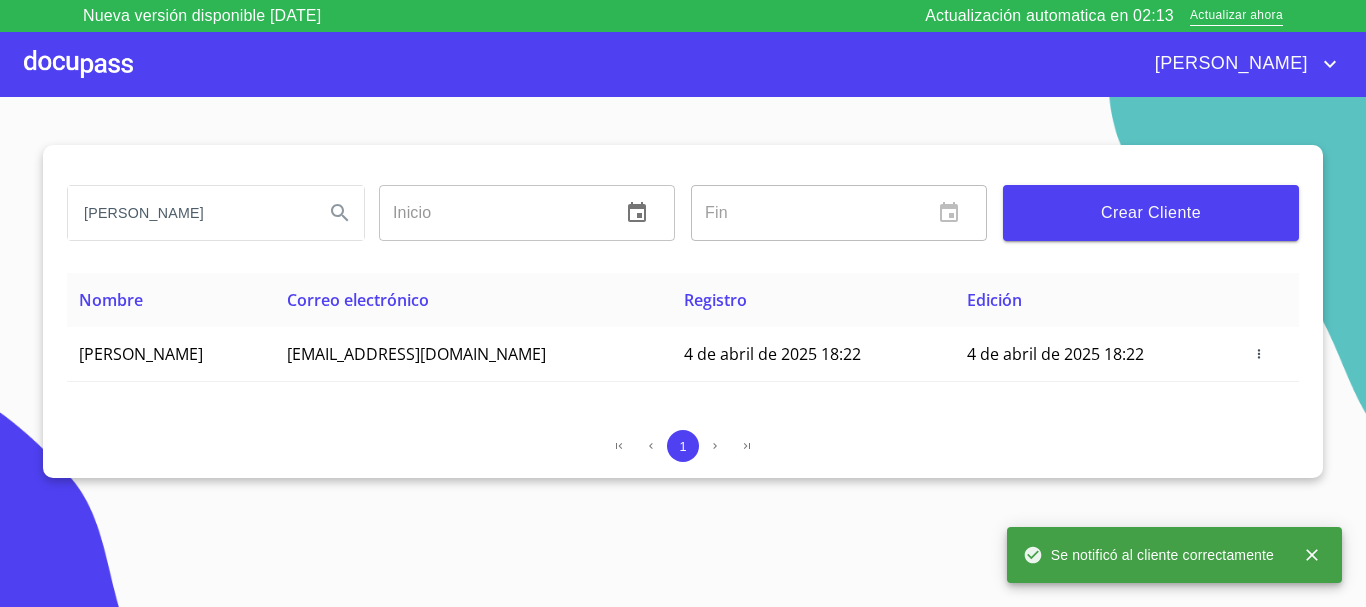 click at bounding box center (78, 64) 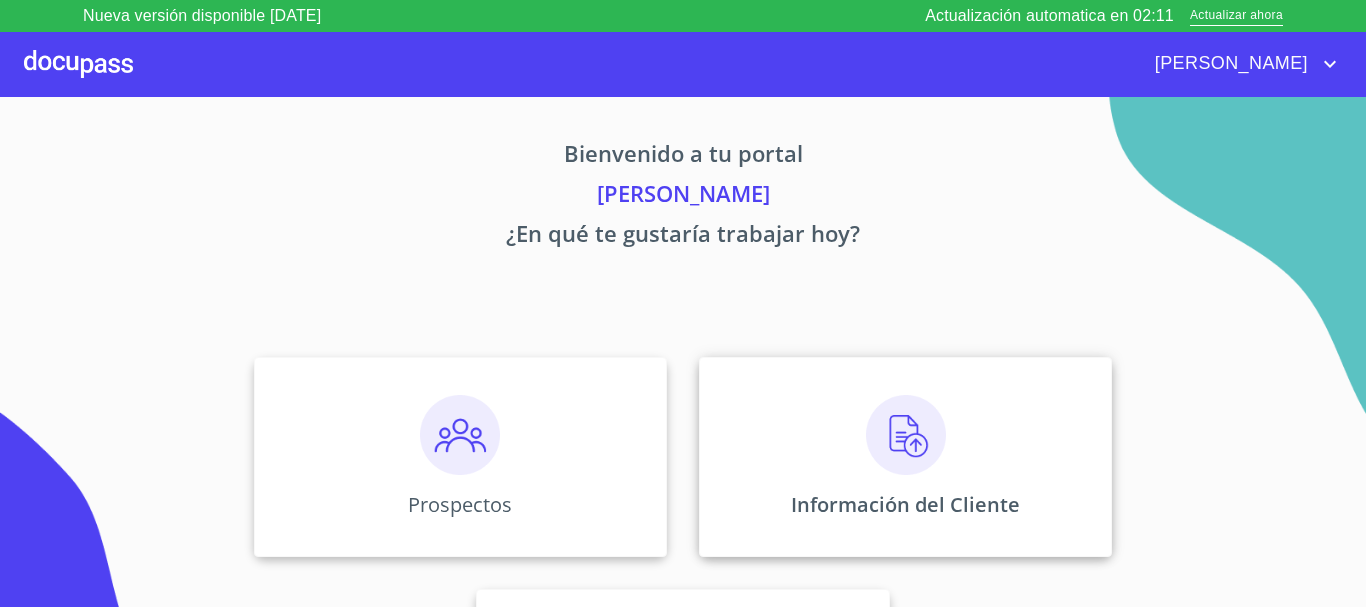 click at bounding box center (906, 435) 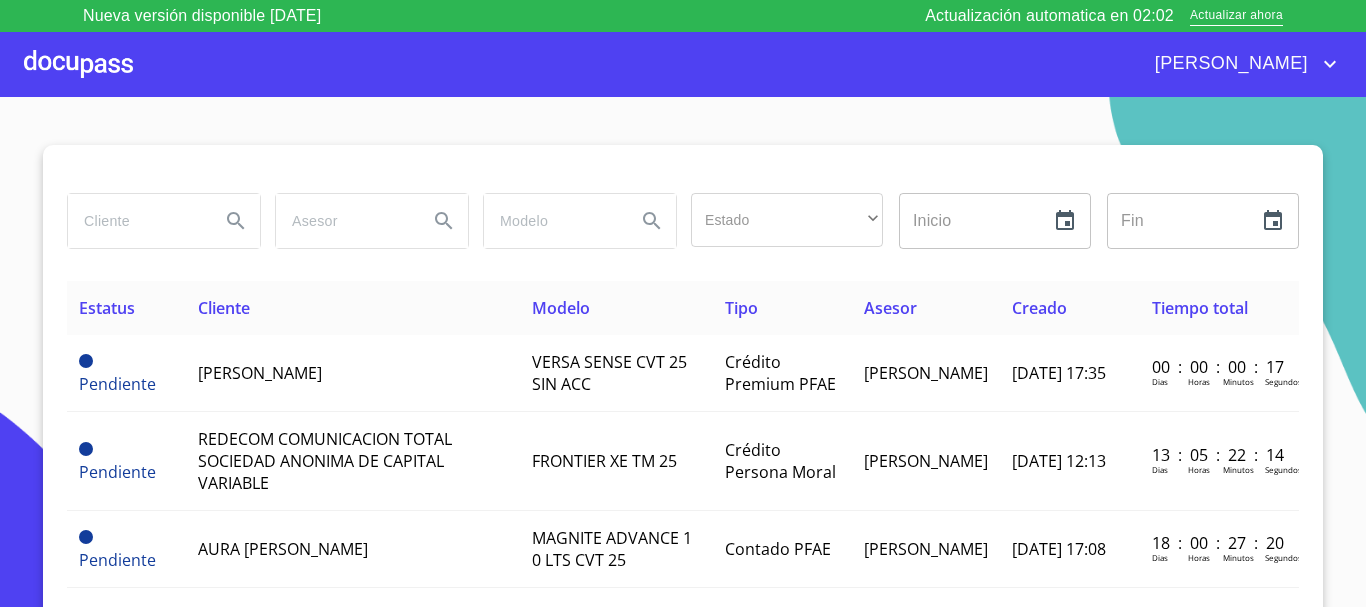 click at bounding box center [78, 64] 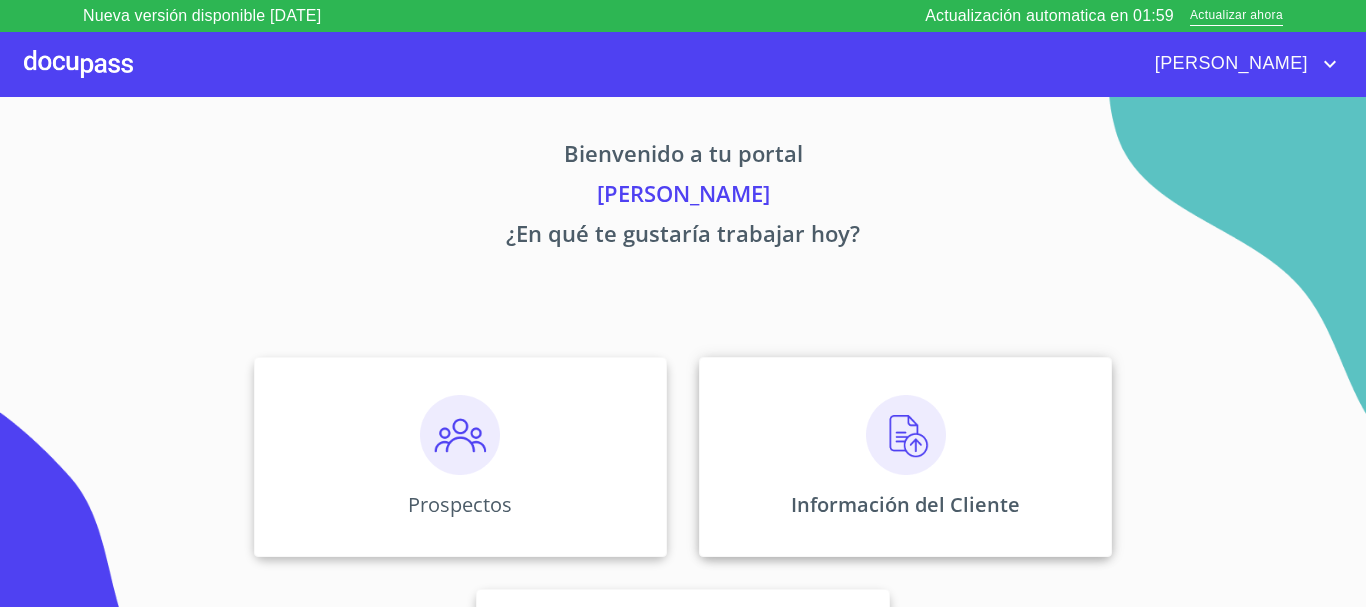 click at bounding box center [906, 435] 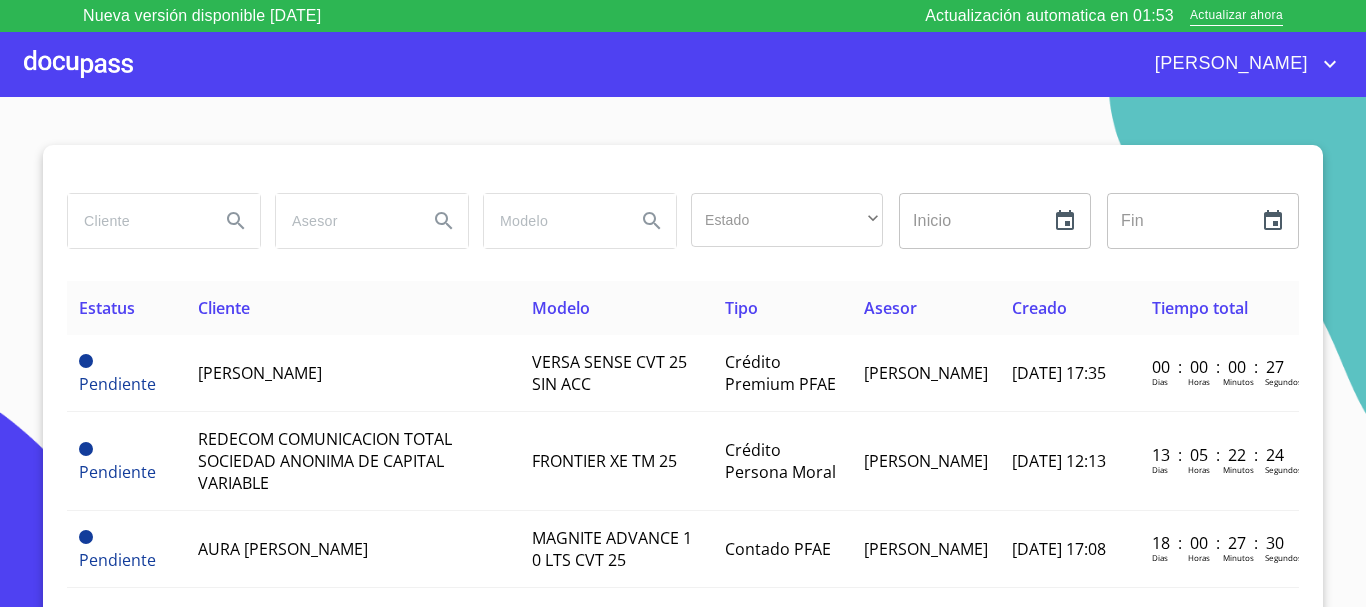 click at bounding box center [136, 221] 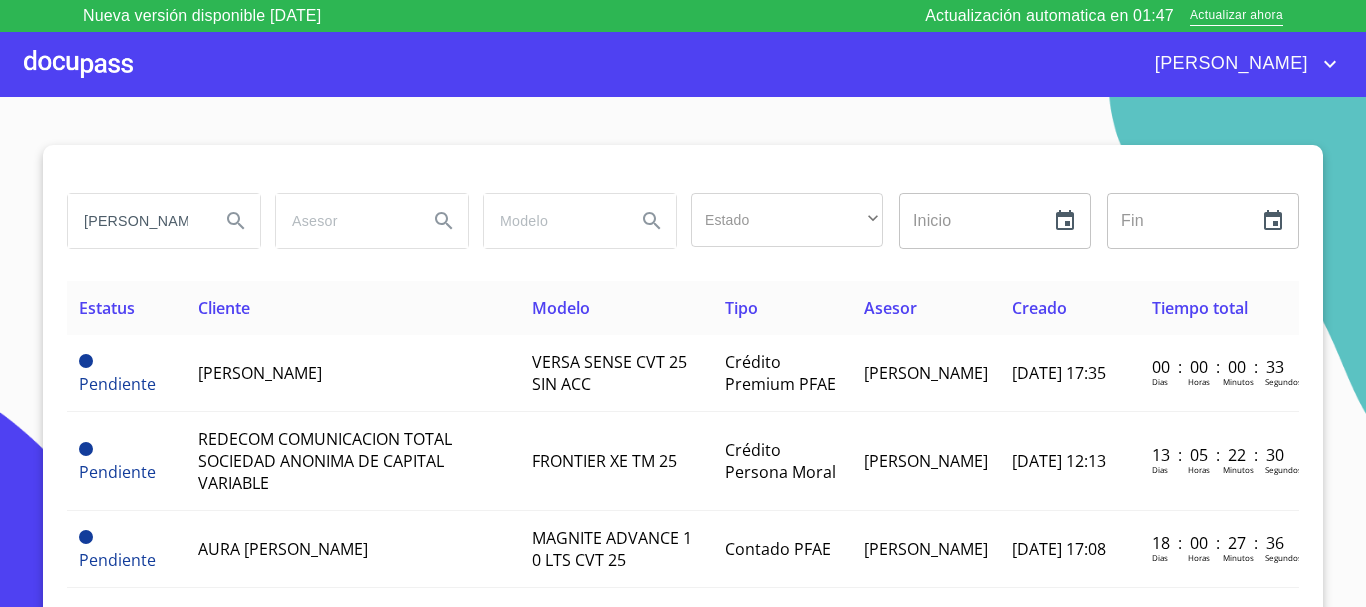 type on "[PERSON_NAME]" 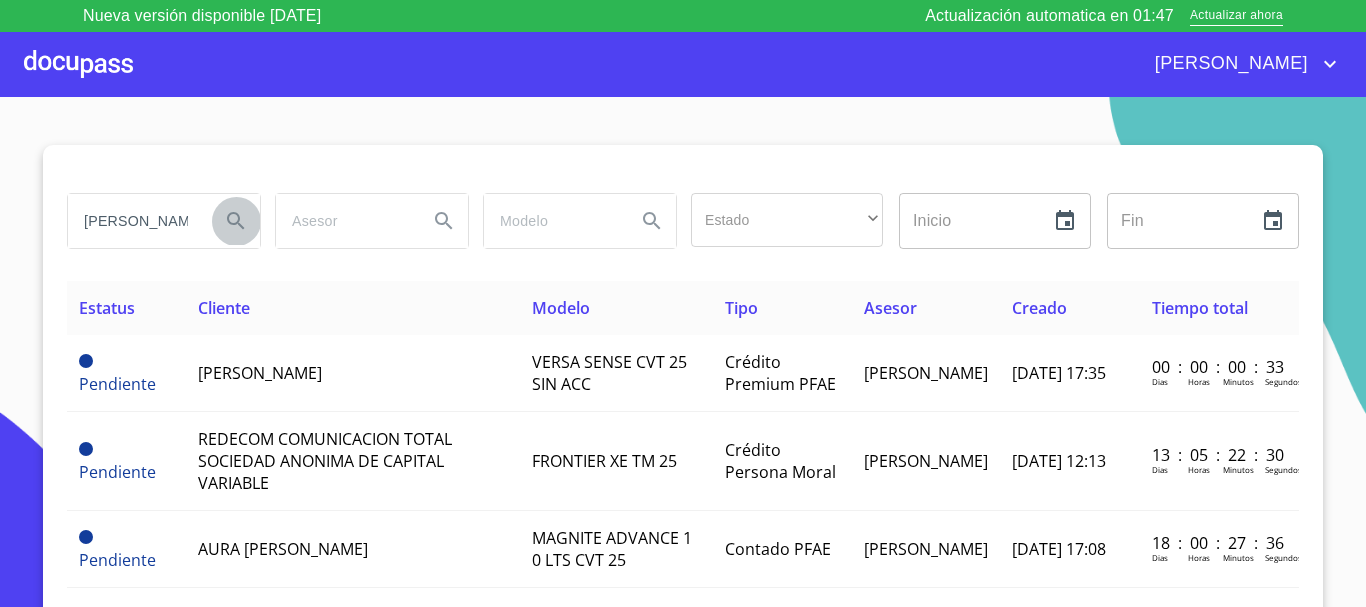 click 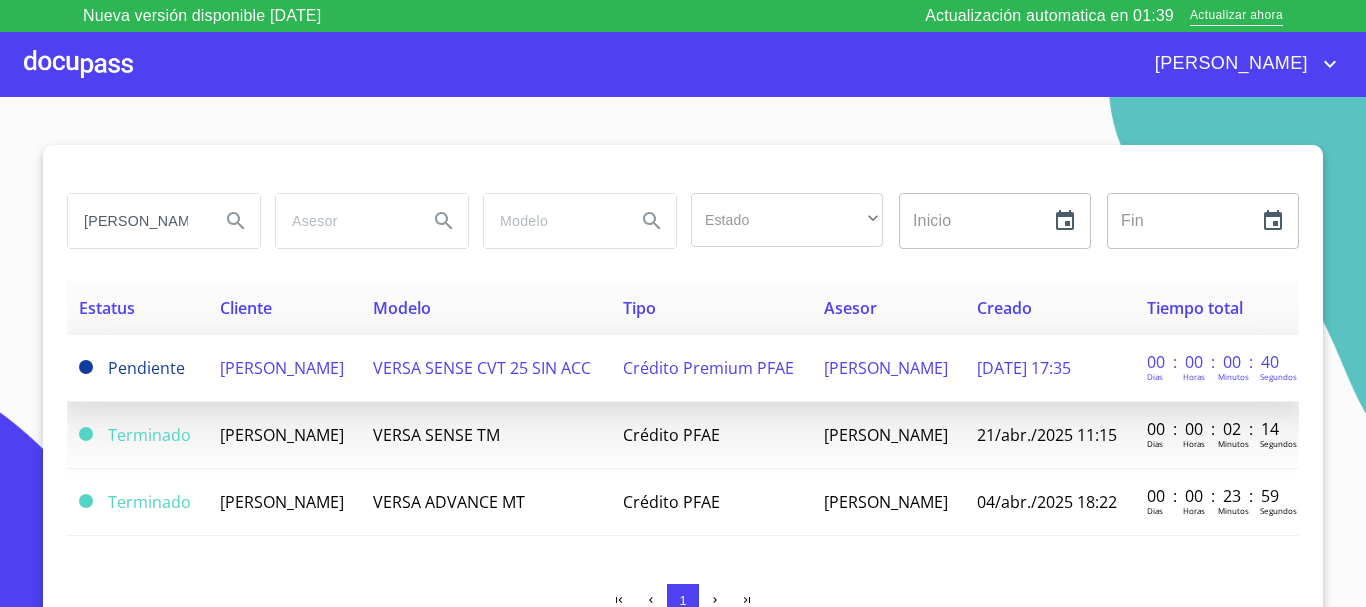 click on "[PERSON_NAME]" at bounding box center (282, 368) 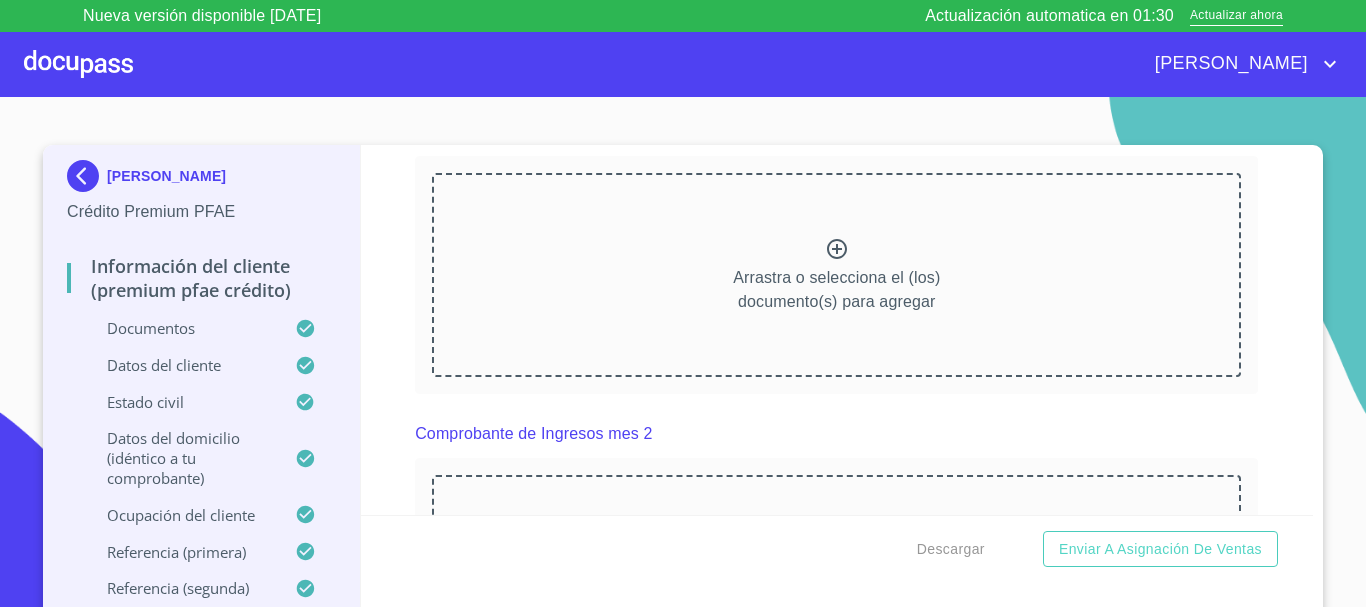 scroll, scrollTop: 1953, scrollLeft: 0, axis: vertical 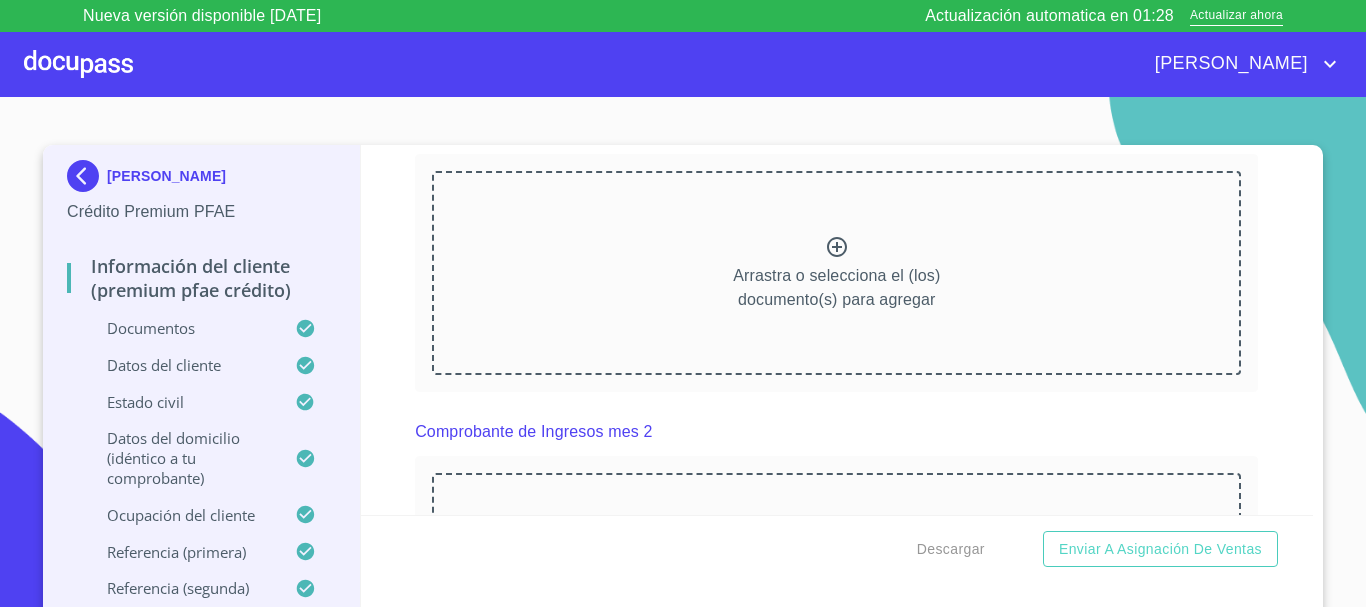 click 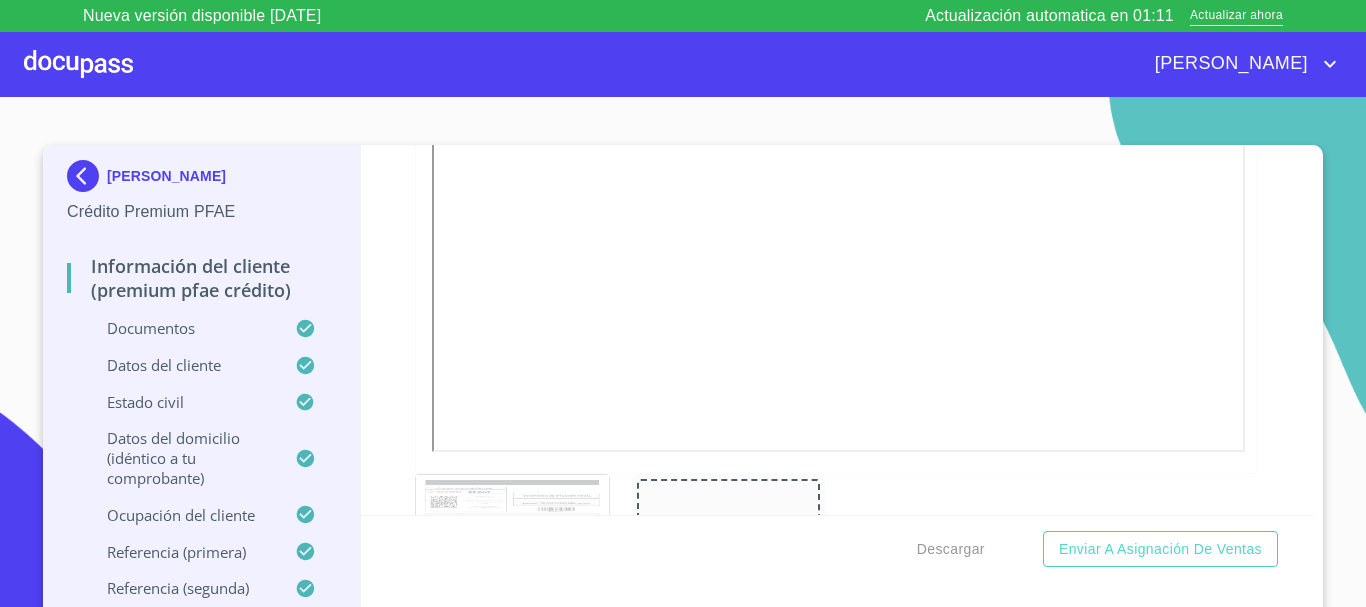 scroll, scrollTop: 3211, scrollLeft: 0, axis: vertical 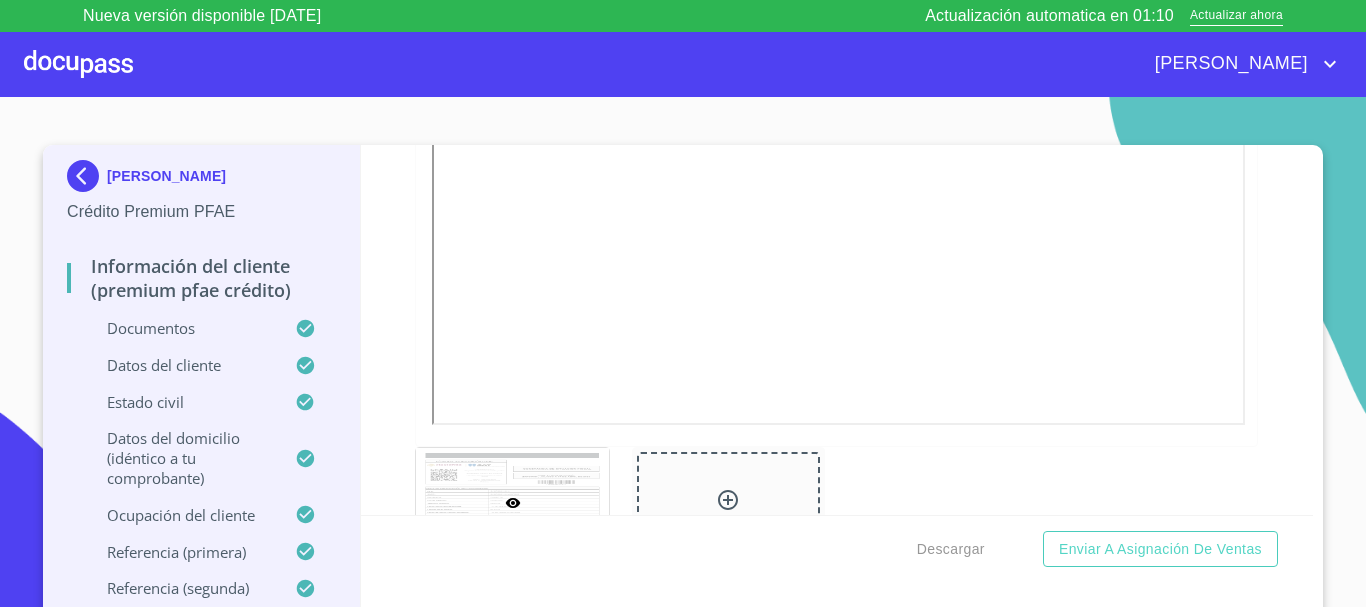 click 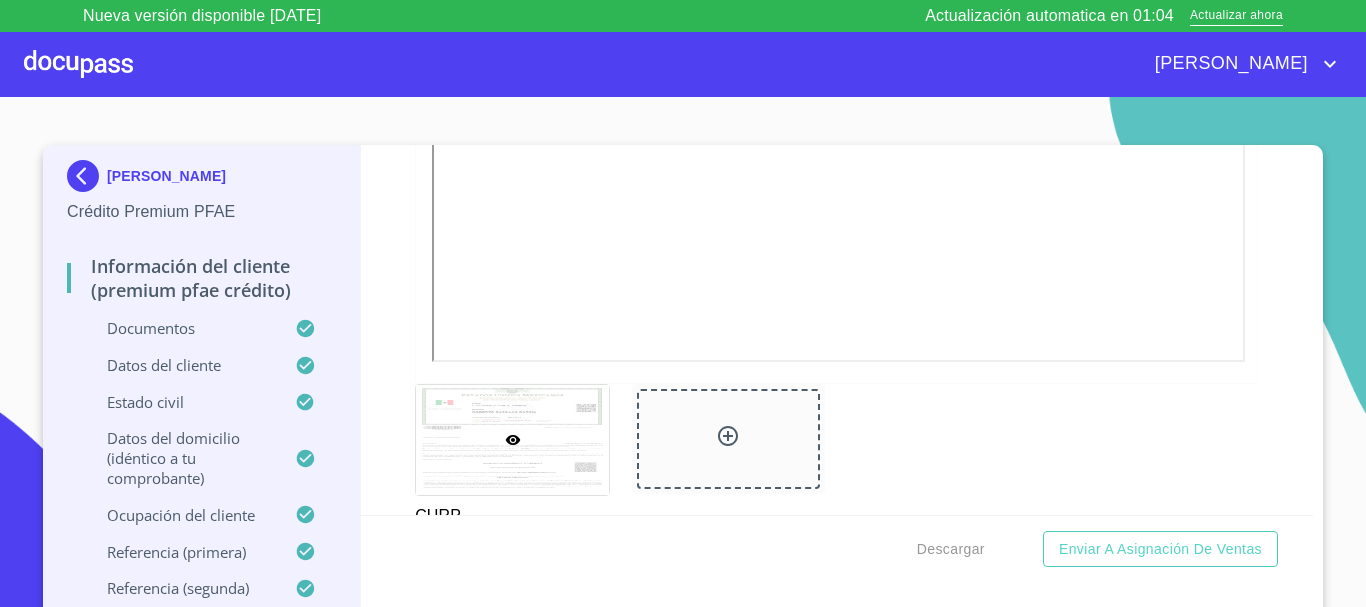 scroll, scrollTop: 4348, scrollLeft: 0, axis: vertical 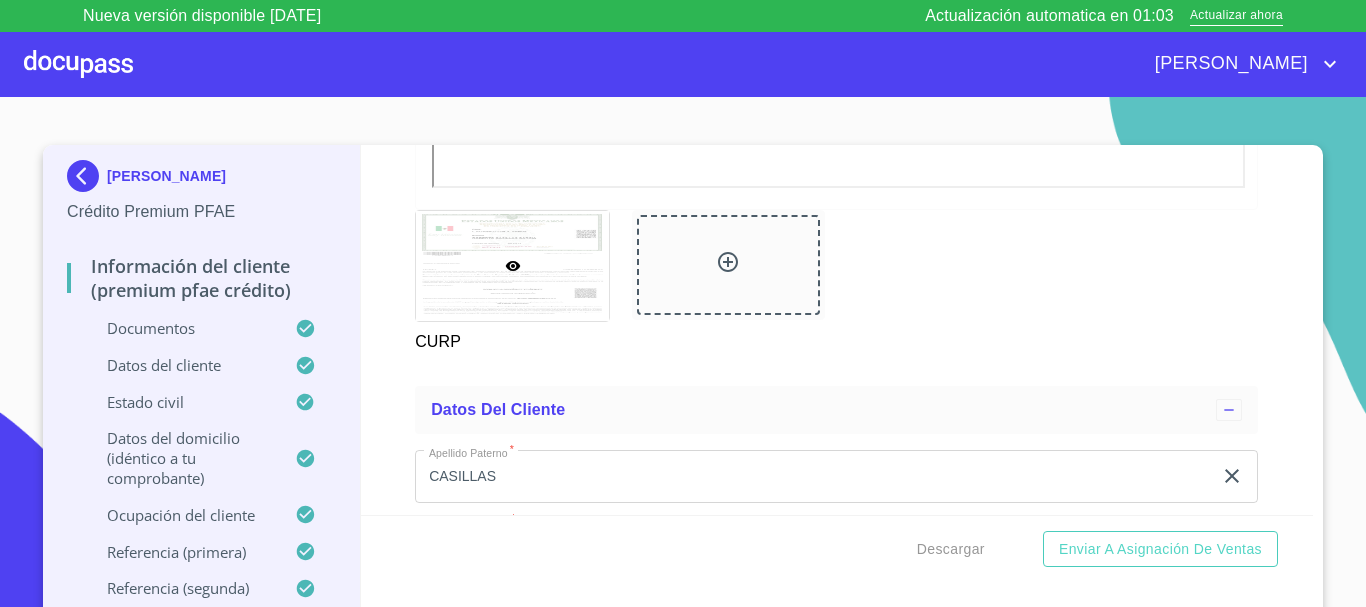 click 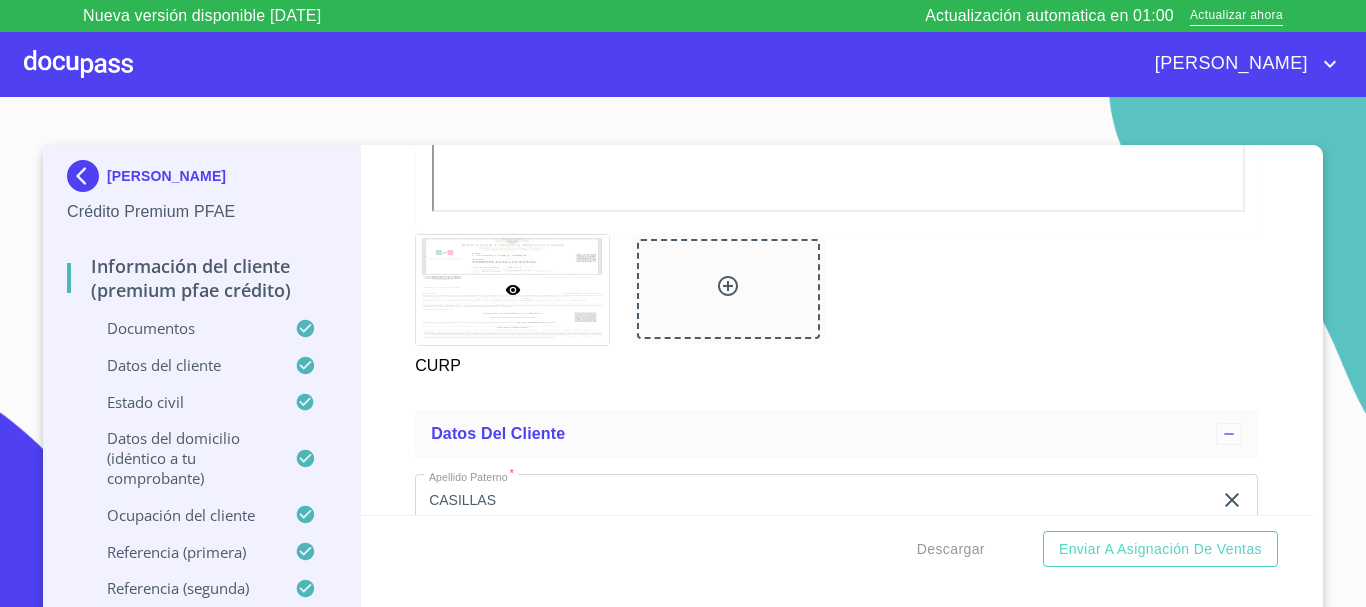 scroll, scrollTop: 4372, scrollLeft: 0, axis: vertical 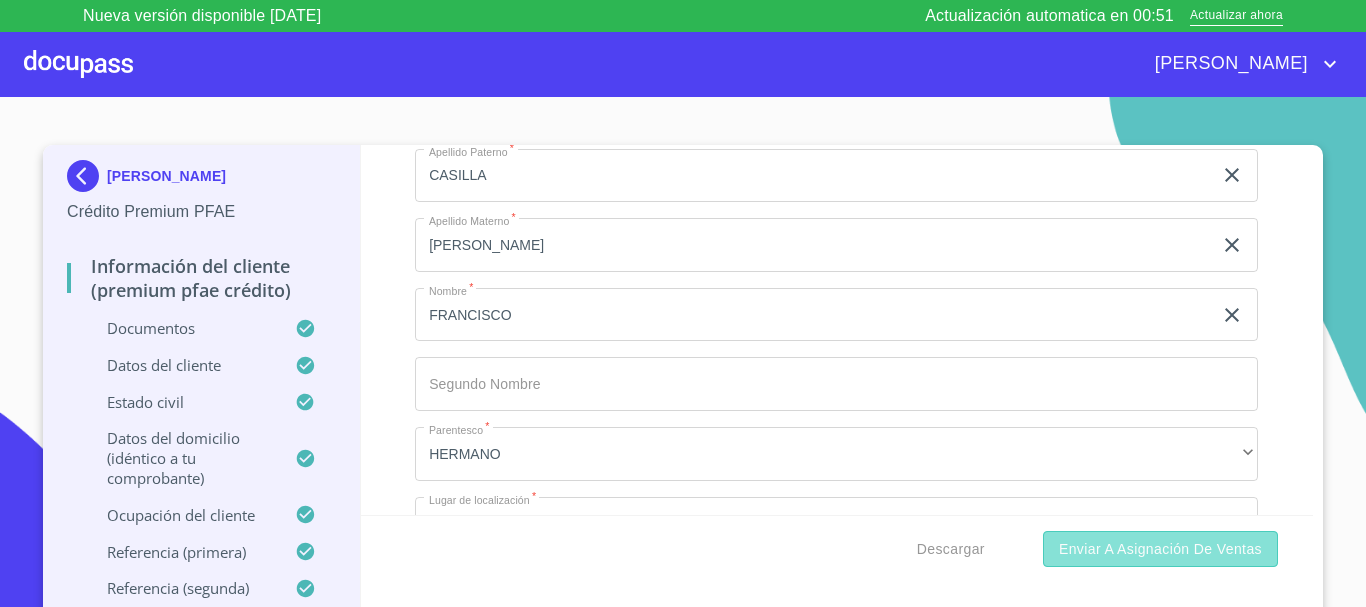 click on "Enviar a Asignación de Ventas" at bounding box center [1160, 549] 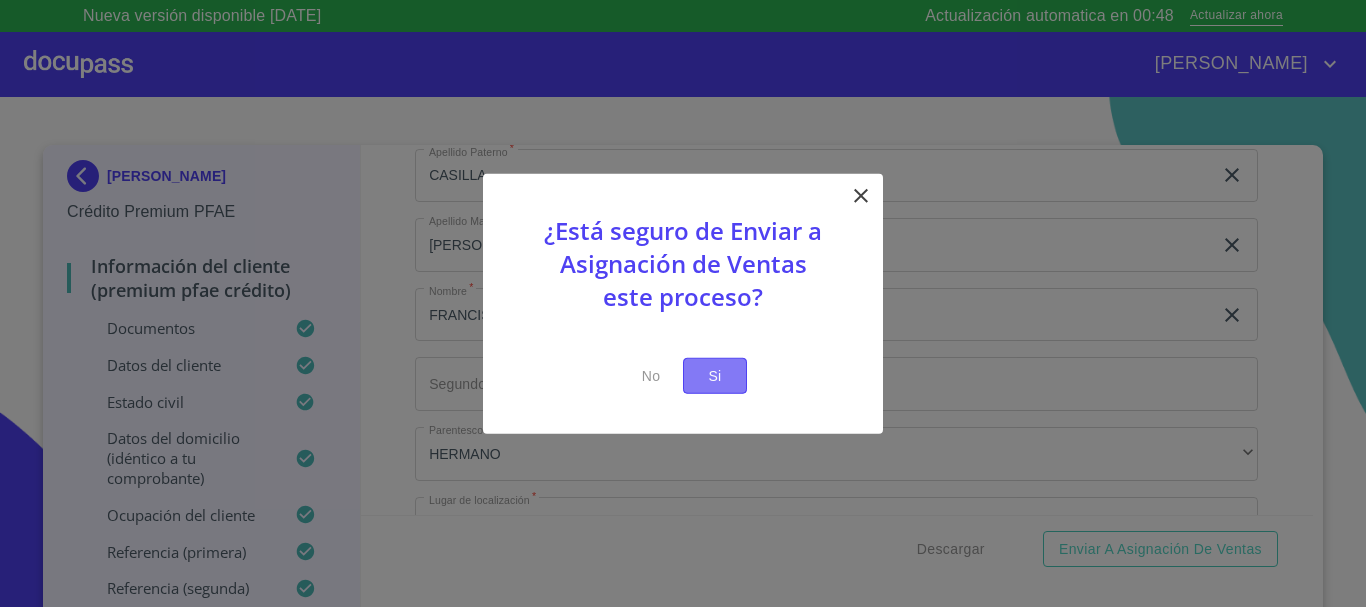 click on "Si" at bounding box center [715, 375] 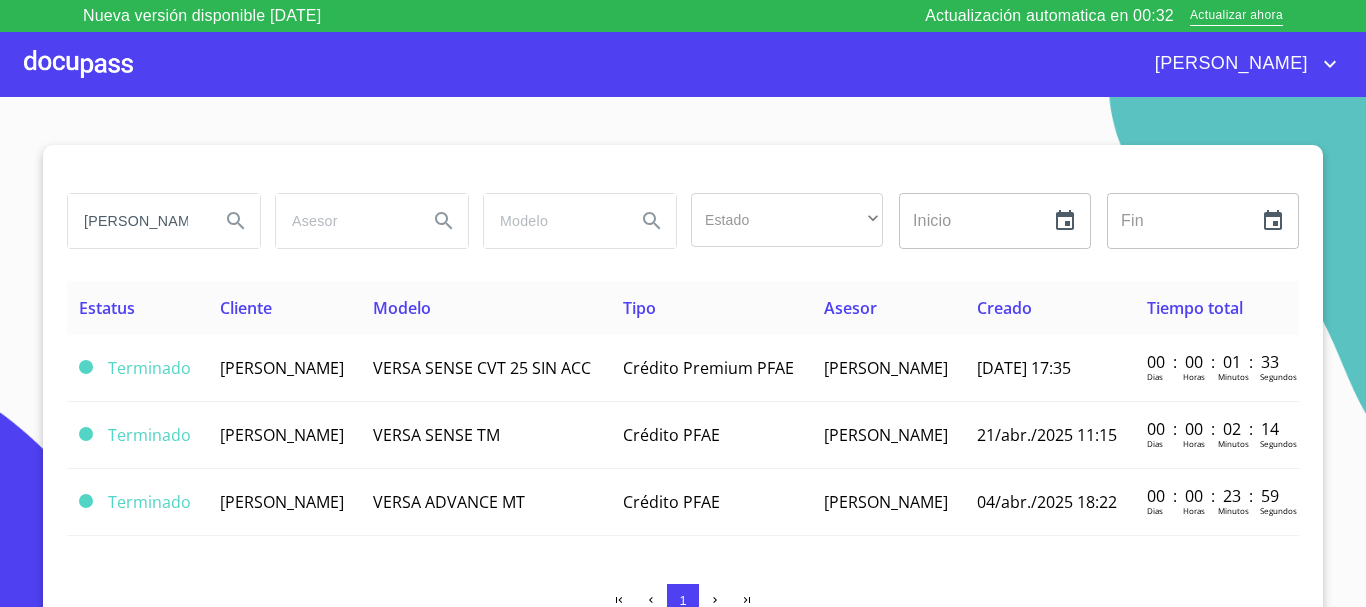 click at bounding box center [78, 64] 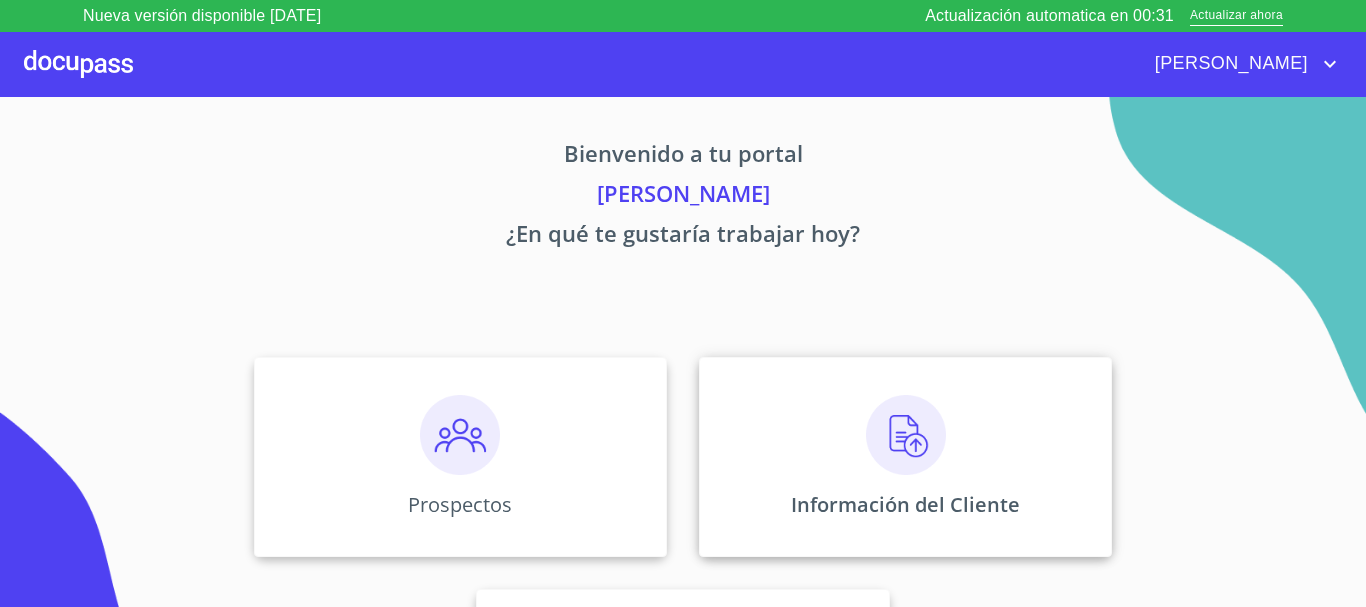 click at bounding box center [906, 435] 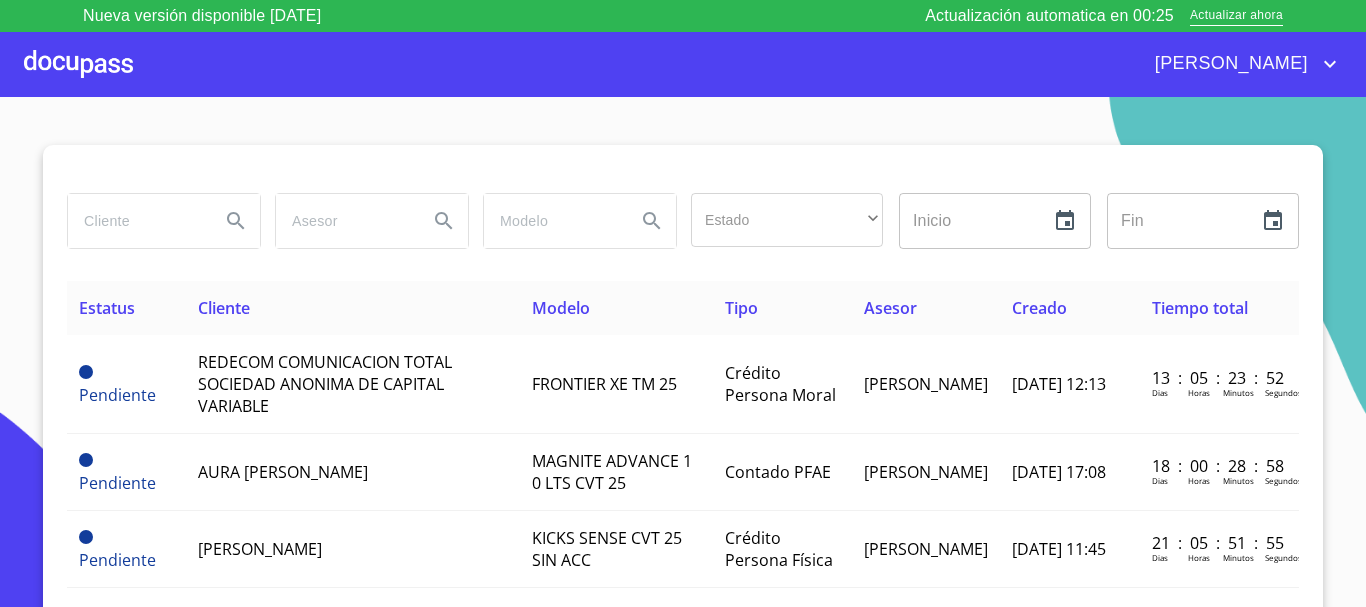 click at bounding box center [136, 221] 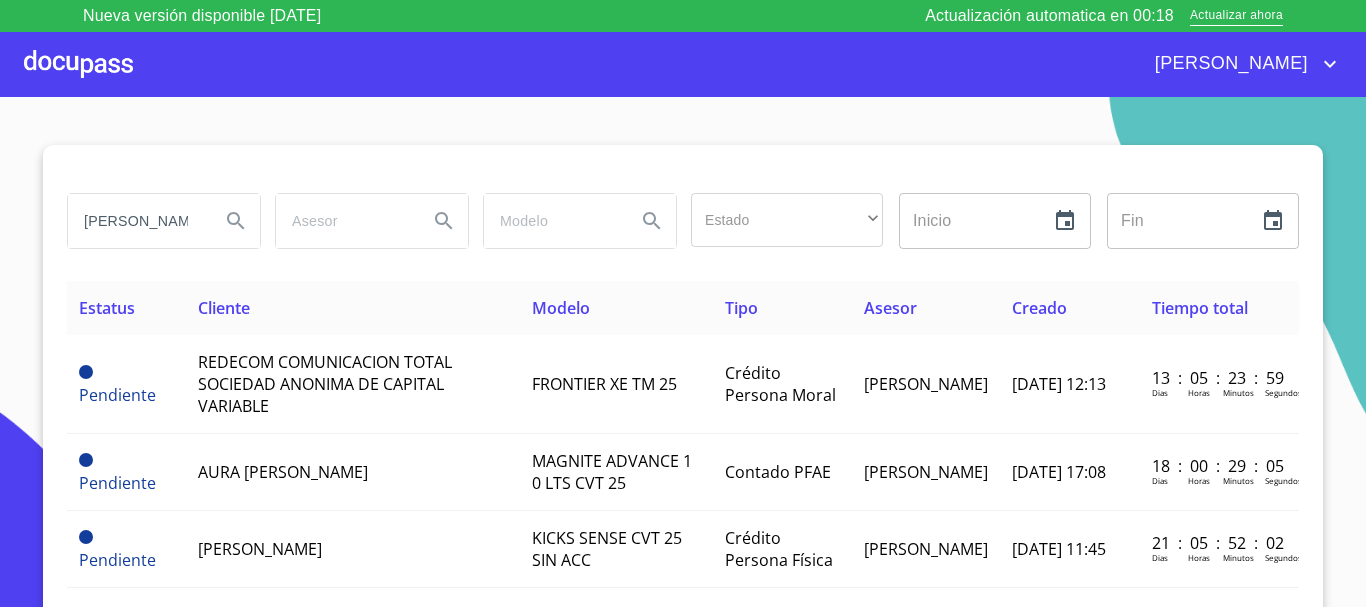 type on "[PERSON_NAME]" 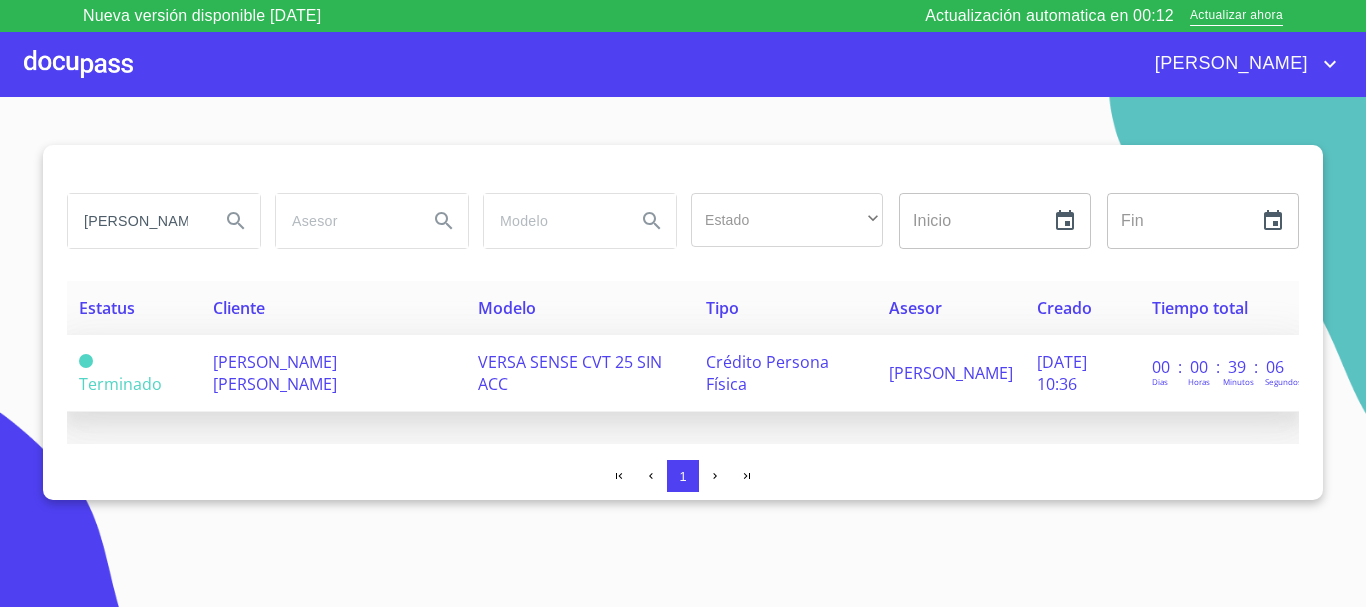 click on "[PERSON_NAME] [PERSON_NAME]" at bounding box center (275, 373) 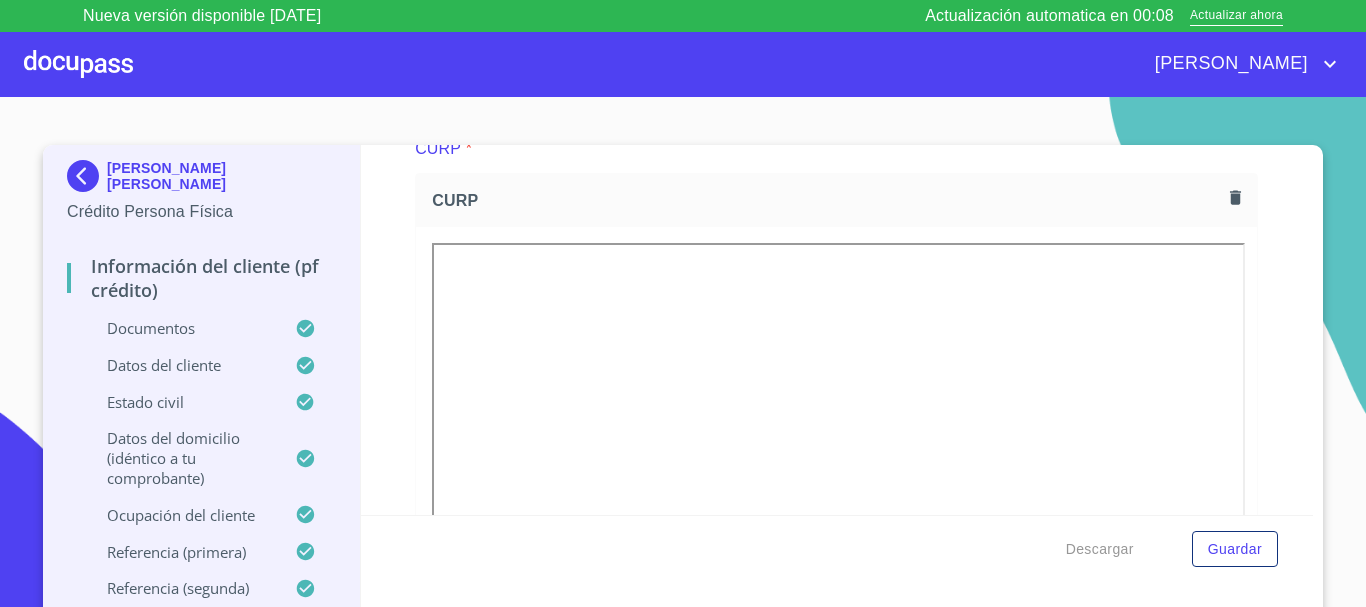 scroll, scrollTop: 3348, scrollLeft: 0, axis: vertical 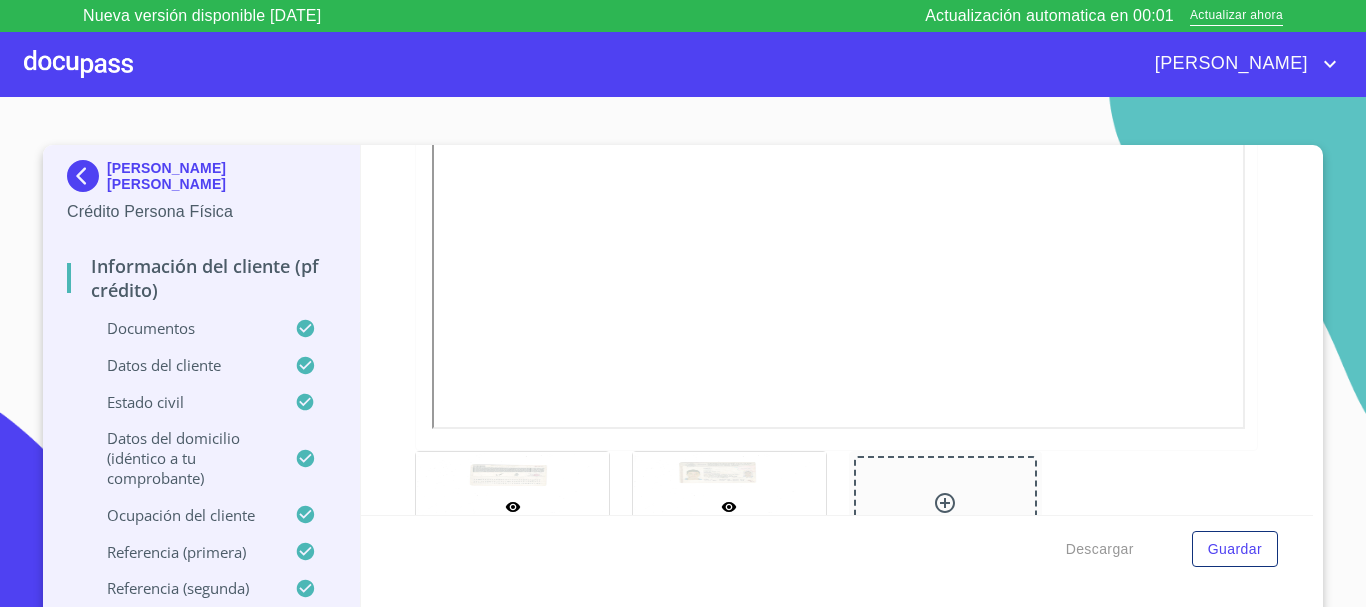 click at bounding box center (729, 506) 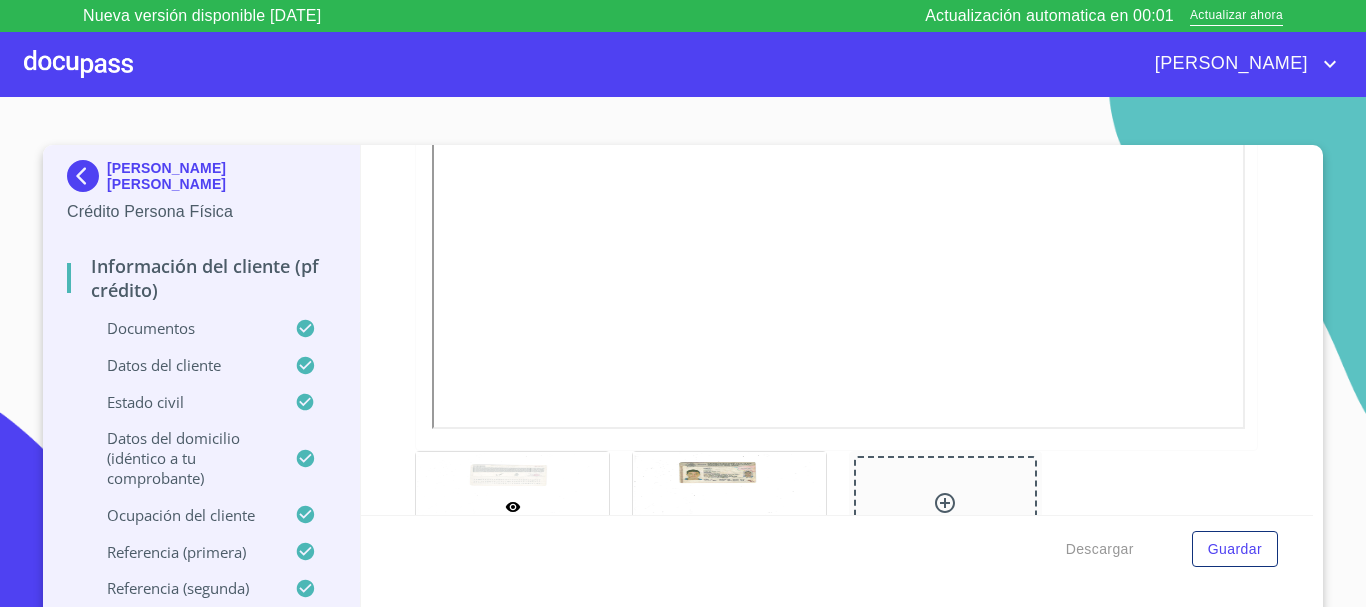 scroll, scrollTop: 239, scrollLeft: 0, axis: vertical 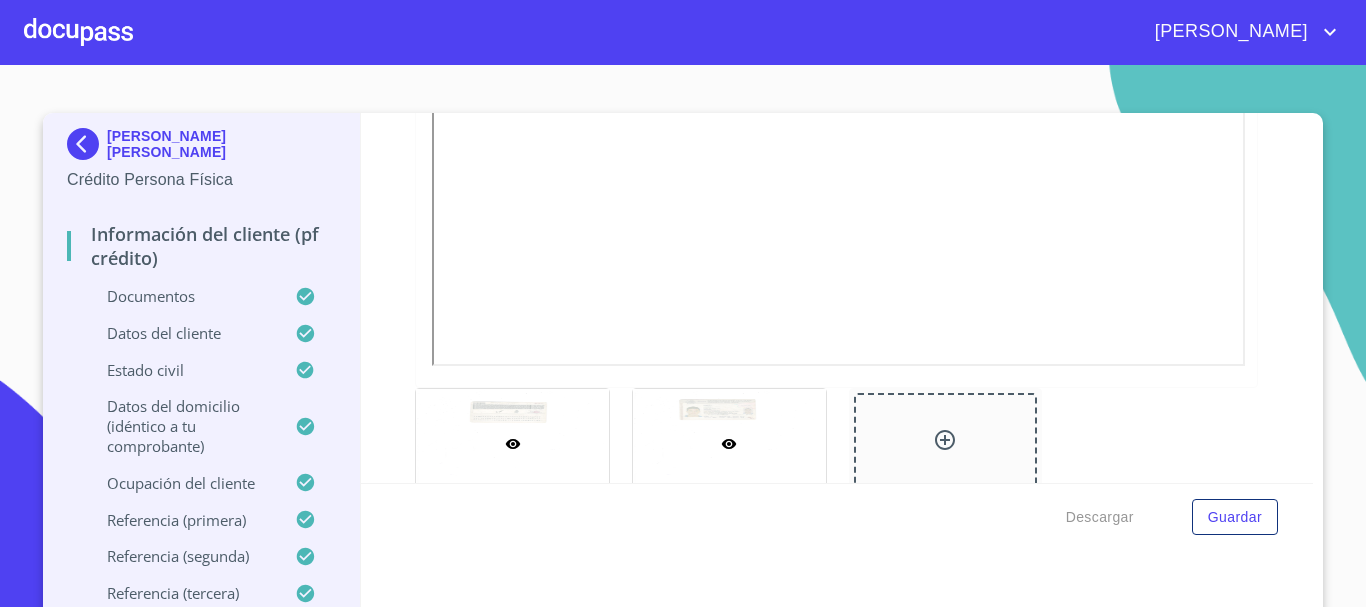 click at bounding box center (729, 443) 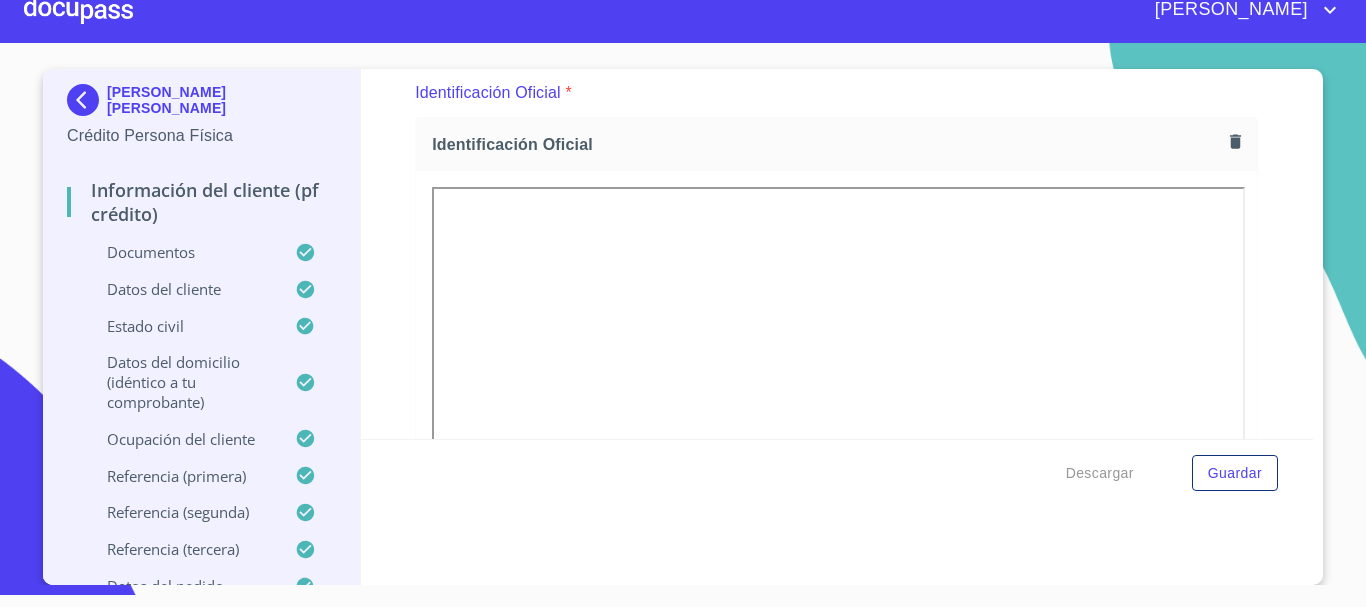 click at bounding box center [78, 10] 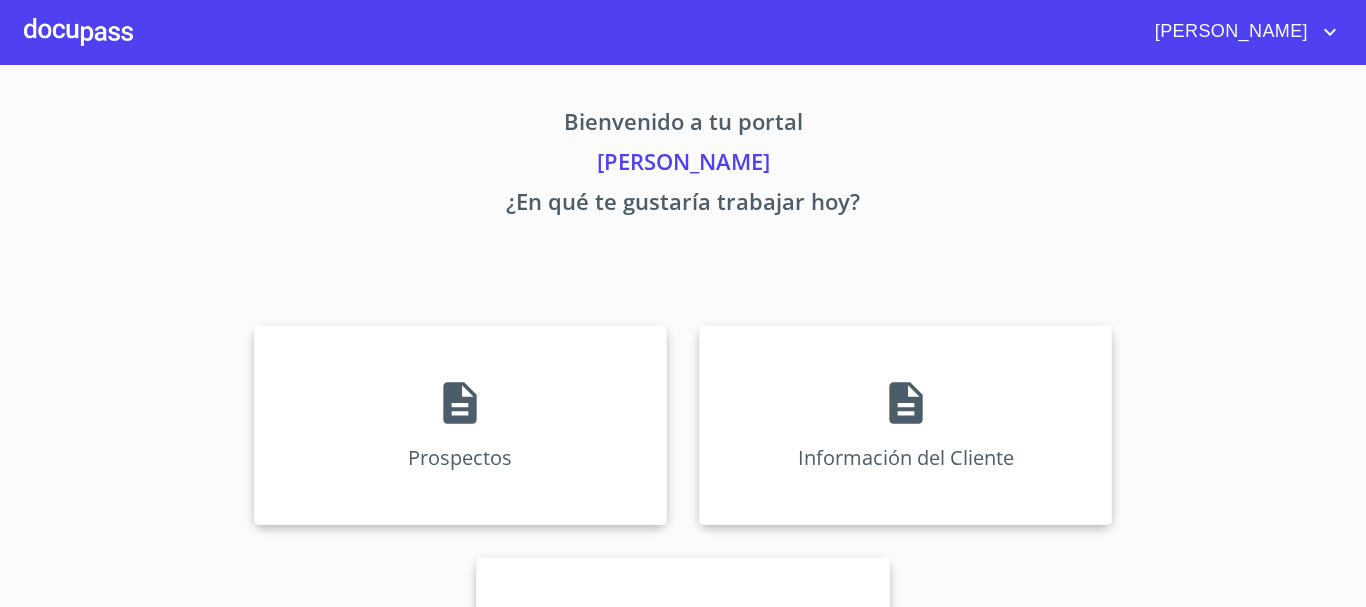 scroll, scrollTop: 0, scrollLeft: 0, axis: both 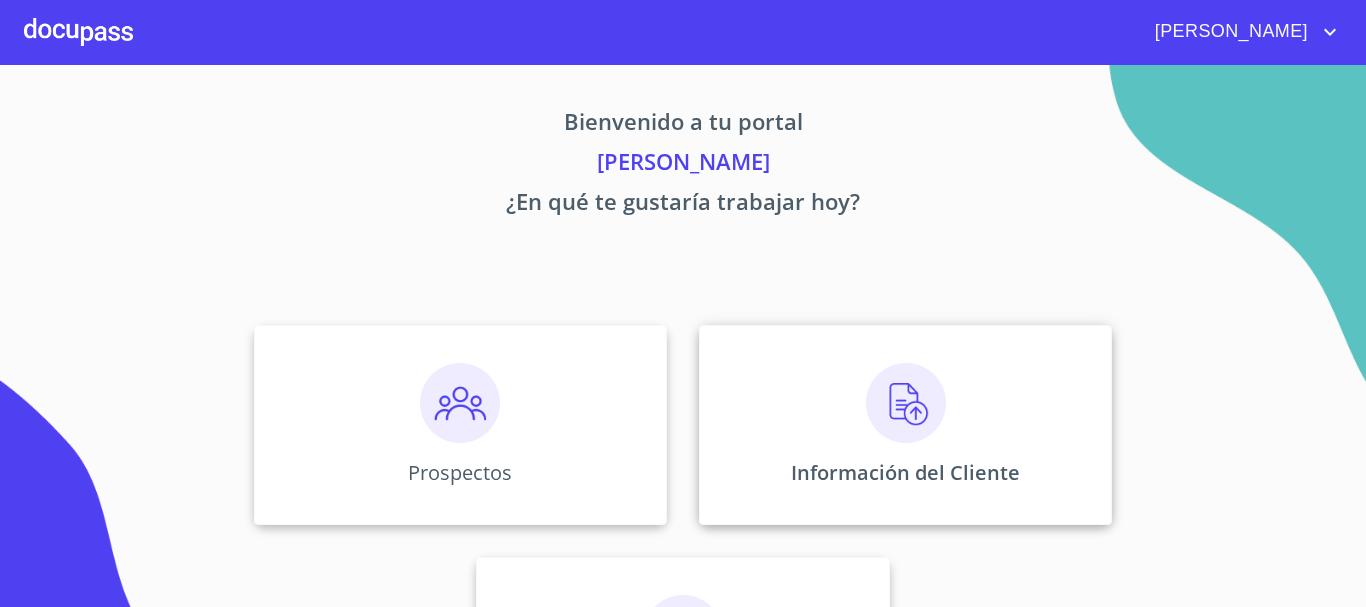 click at bounding box center [906, 403] 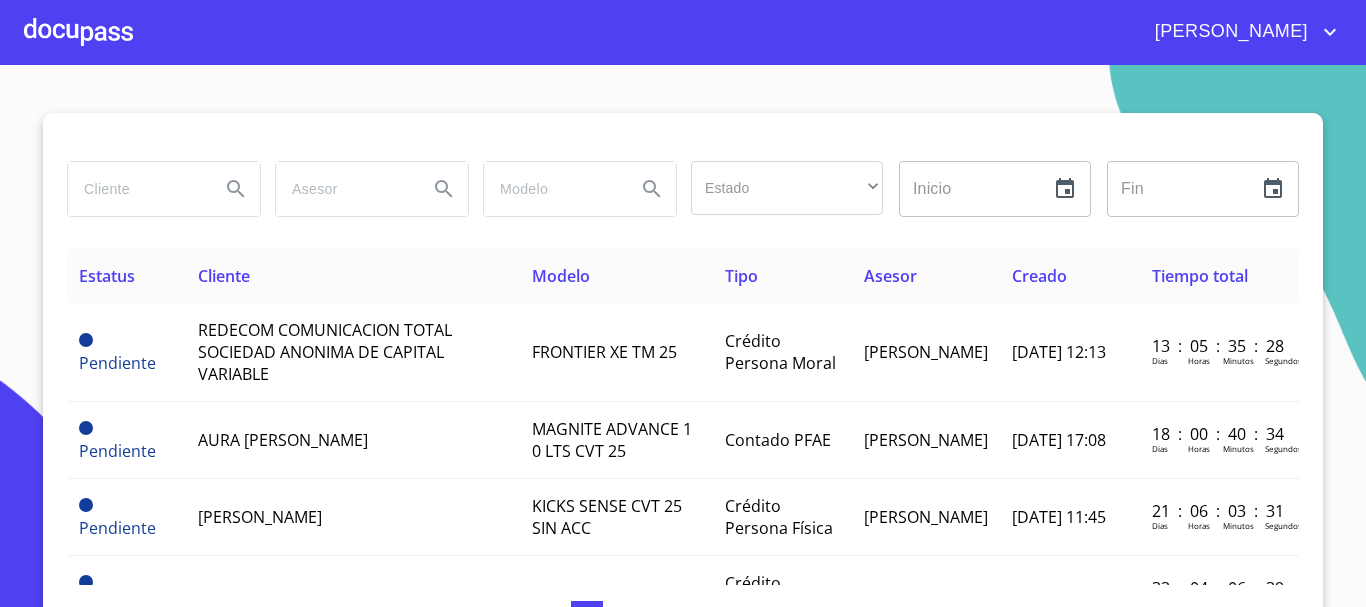 click at bounding box center [136, 189] 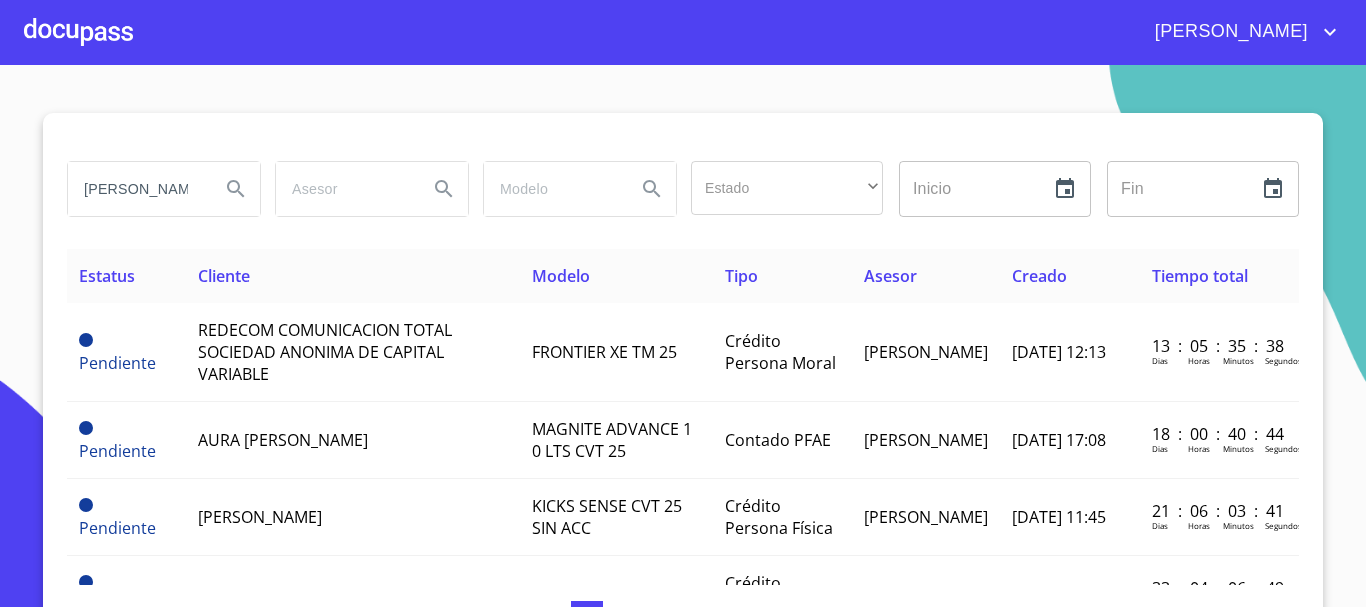 type on "jaime gerardo" 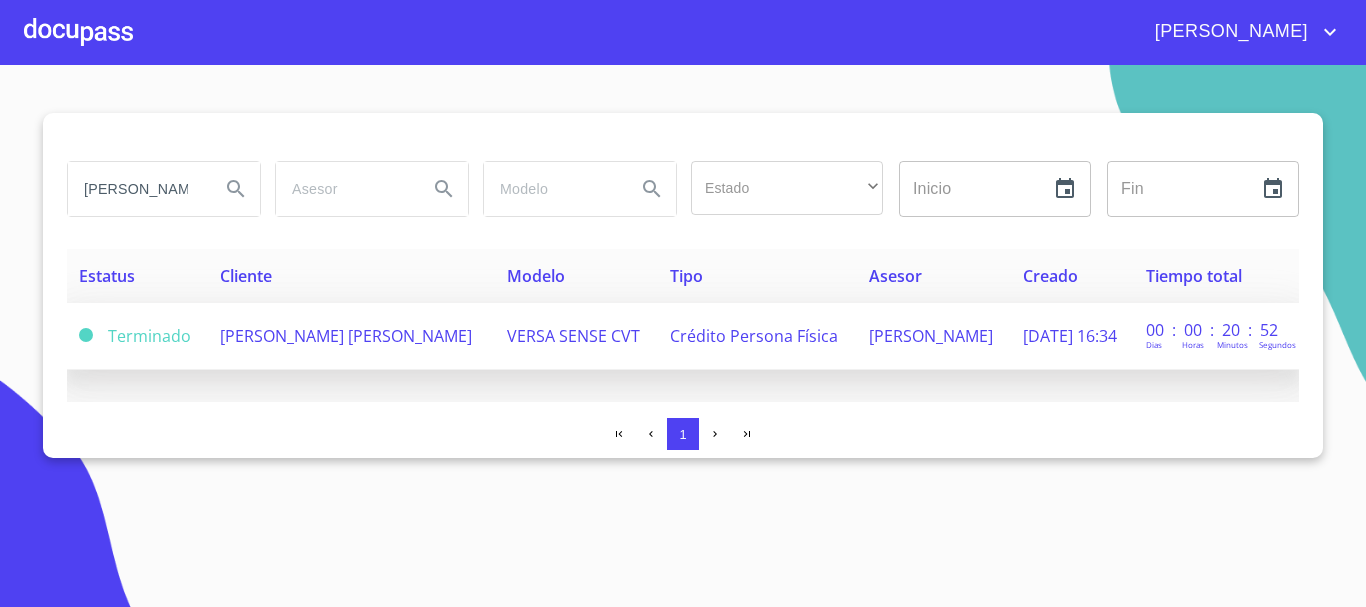 click on "JAIME  GERARDO JUAREZ  MACIAS" at bounding box center (346, 336) 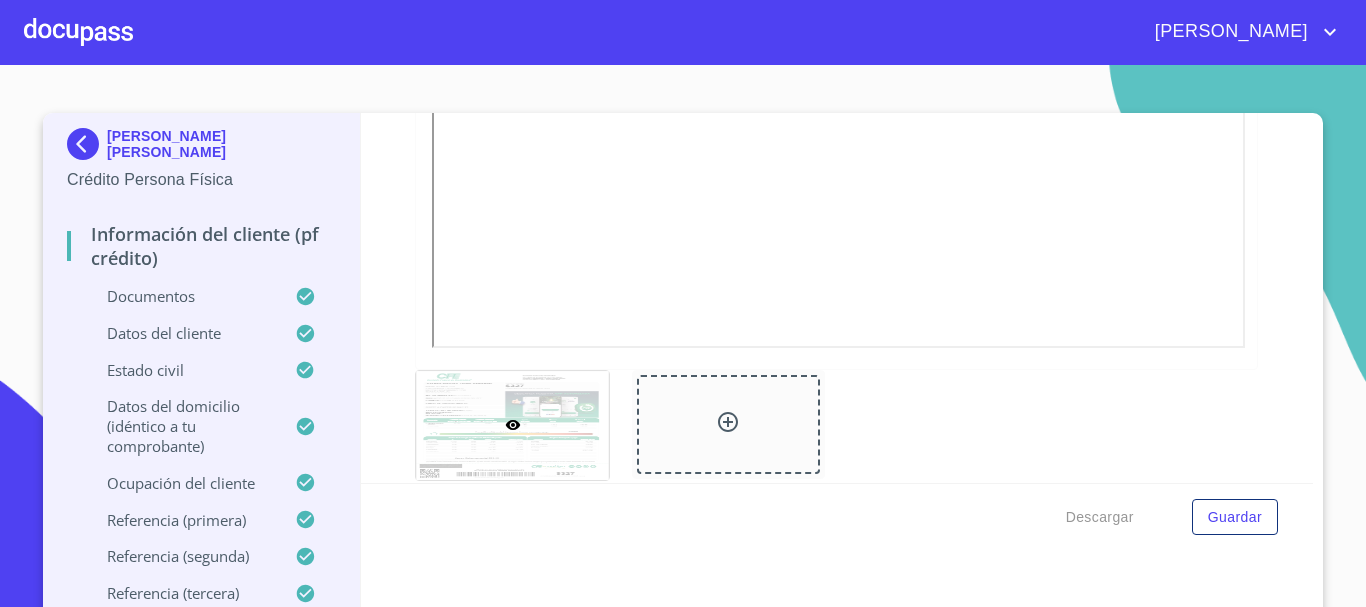 scroll, scrollTop: 1500, scrollLeft: 0, axis: vertical 